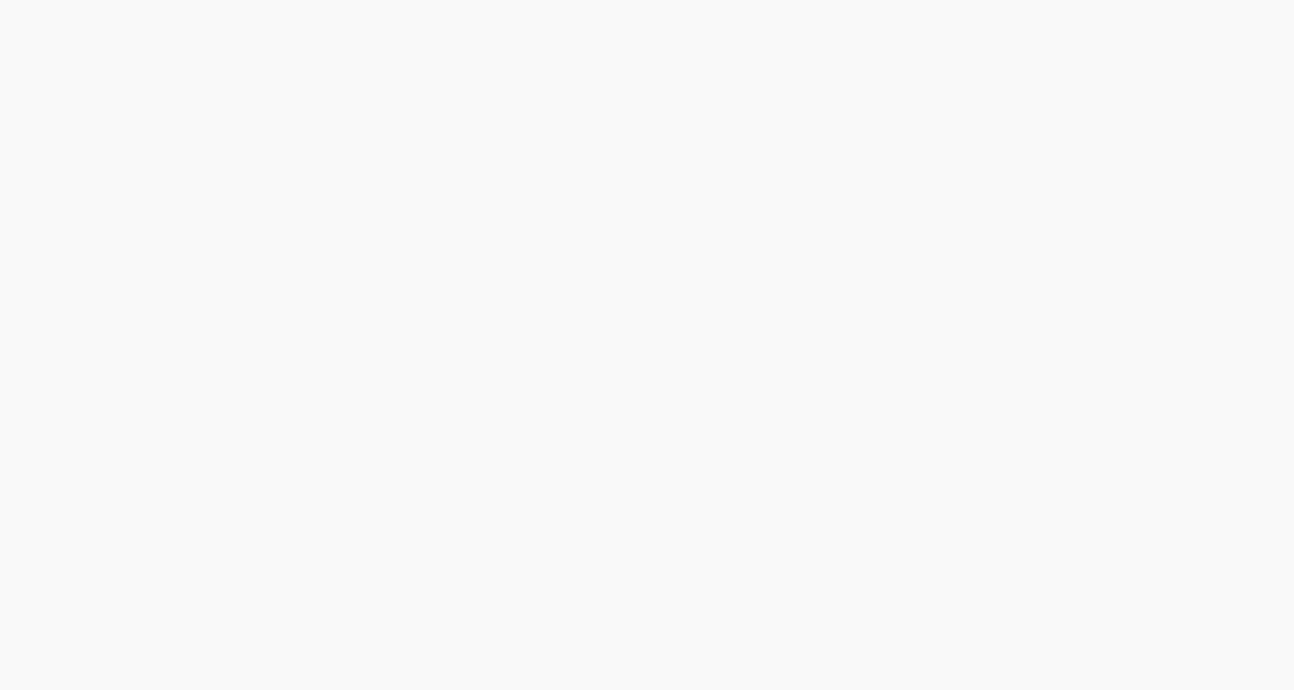 scroll, scrollTop: 0, scrollLeft: 0, axis: both 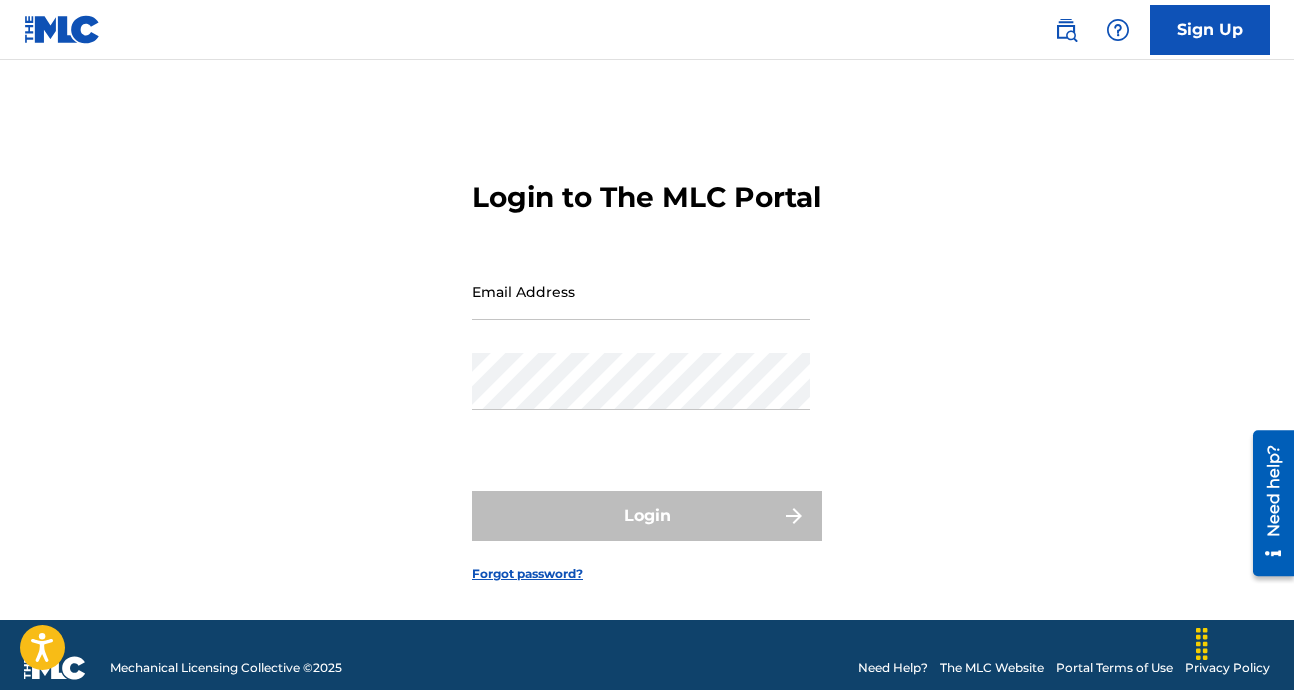 type on "eric@[EMAIL]" 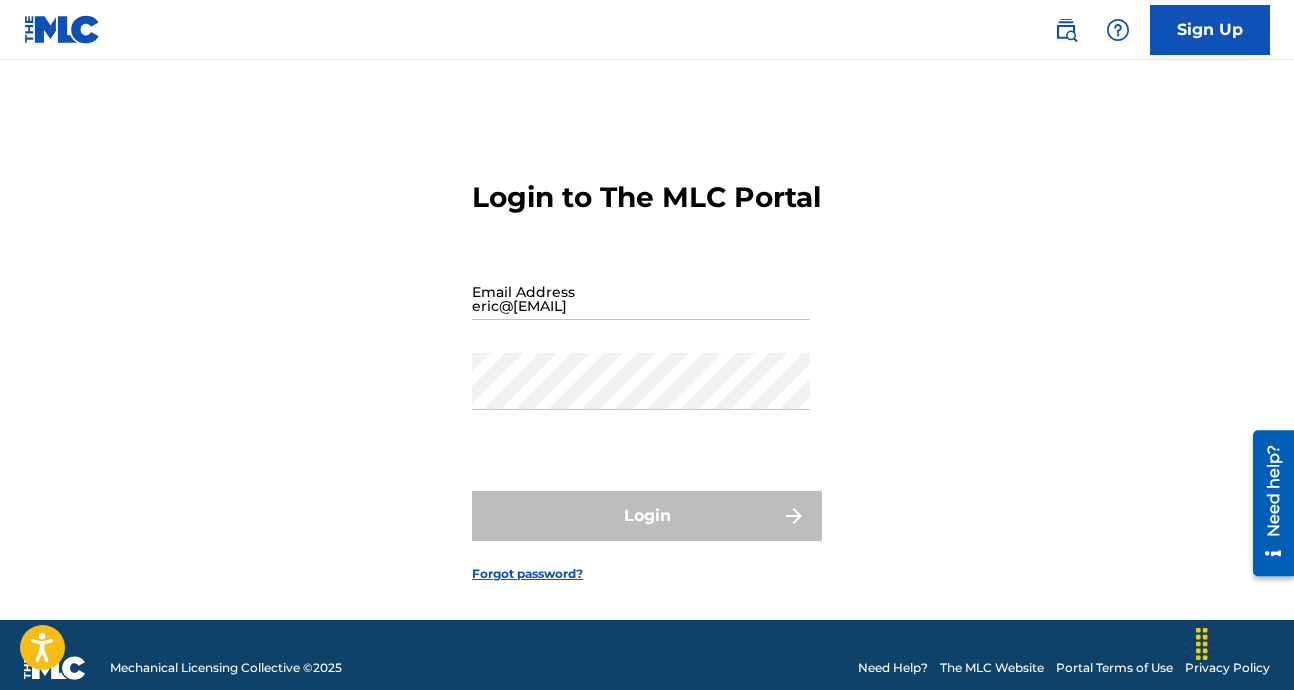 click on "Login to The MLC Portal Email Address [EMAIL] Password Login Forgot password?" at bounding box center [647, 365] 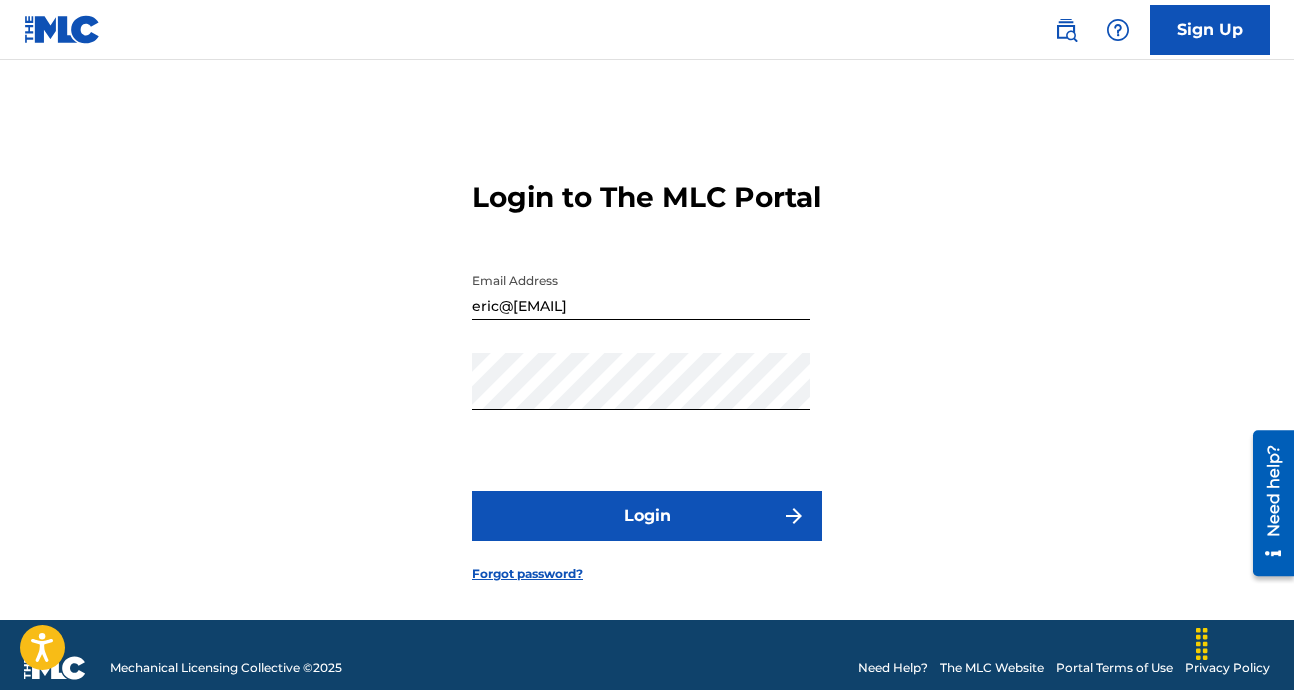 click on "Login" at bounding box center (647, 516) 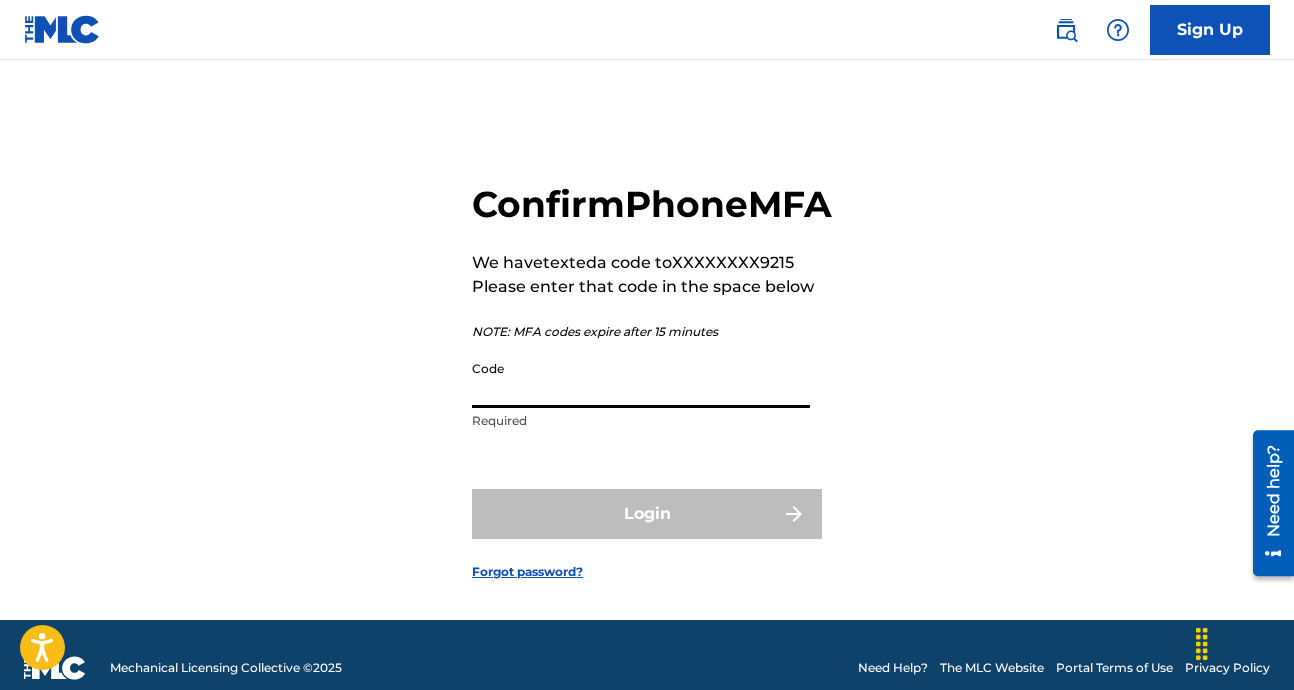 click on "Code" at bounding box center [641, 379] 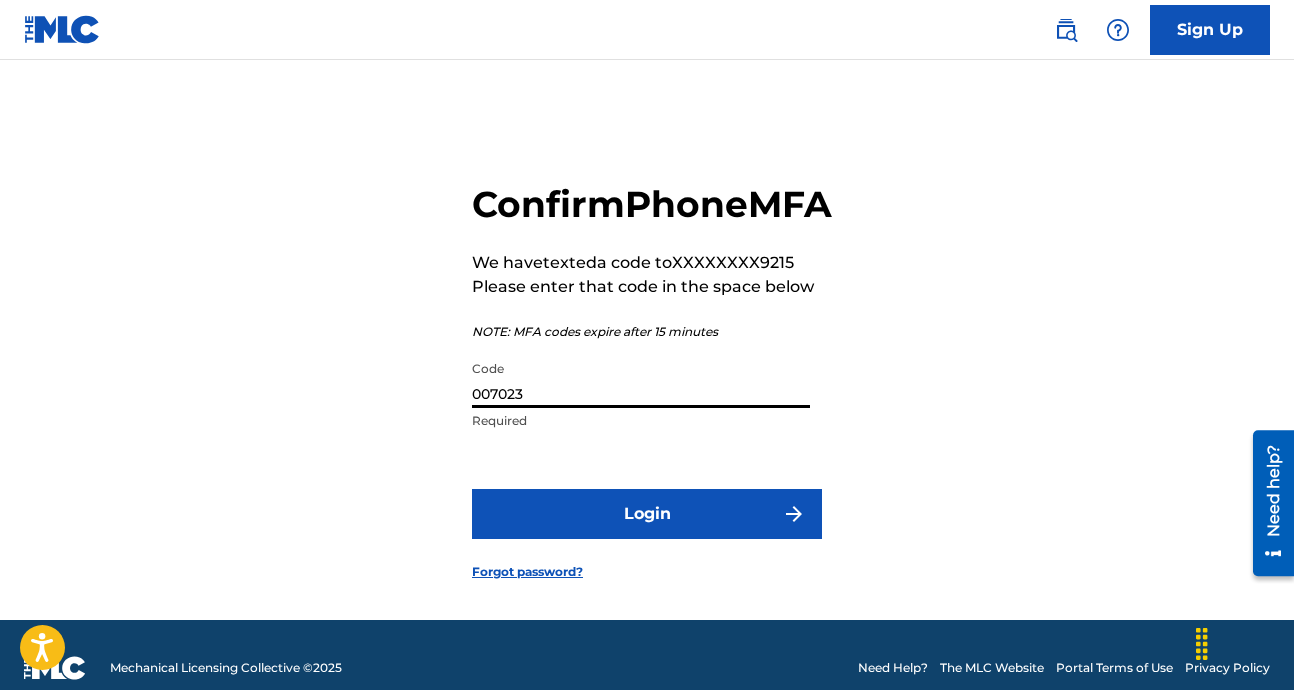 type on "007023" 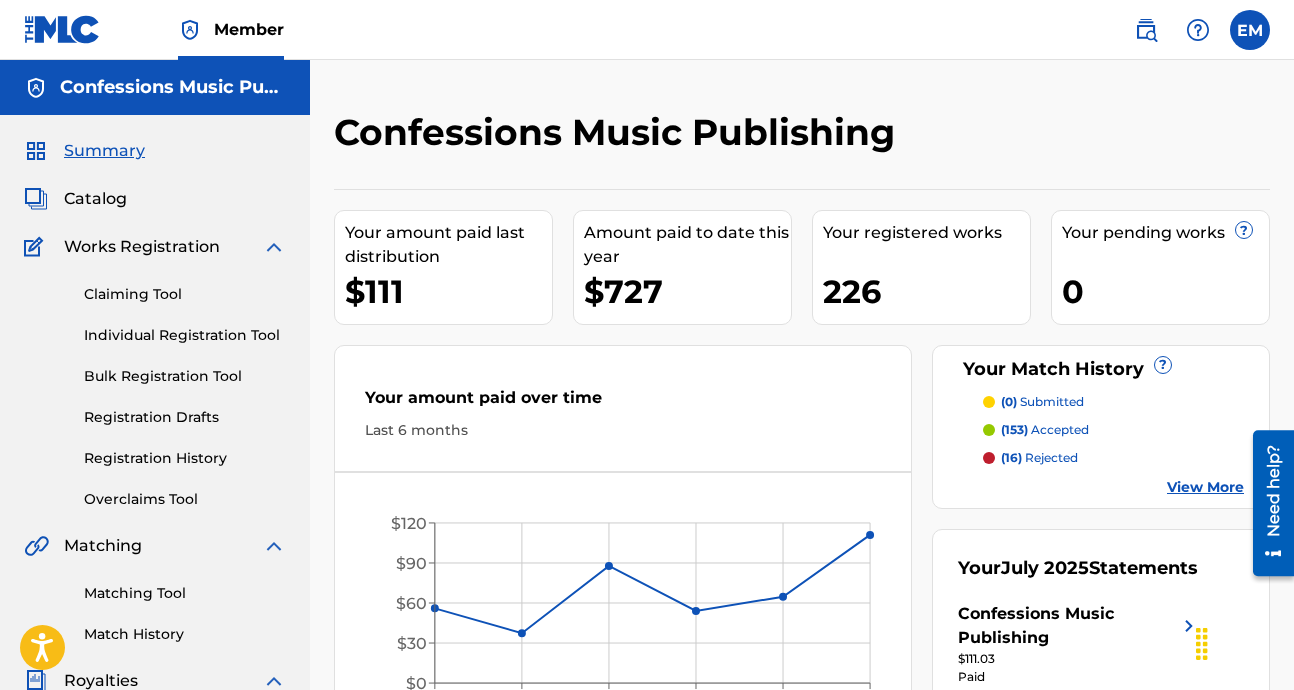 click on "Confessions Music Publishing" at bounding box center [619, 132] 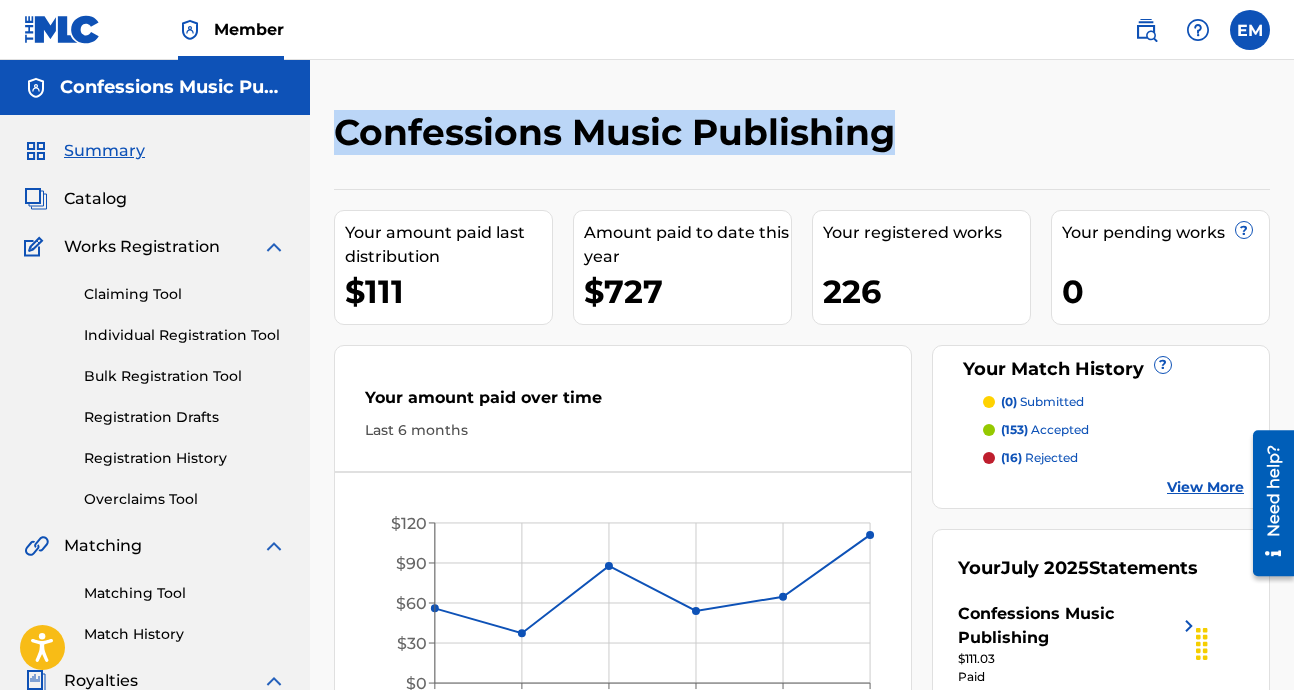 drag, startPoint x: 470, startPoint y: 133, endPoint x: 765, endPoint y: 131, distance: 295.00677 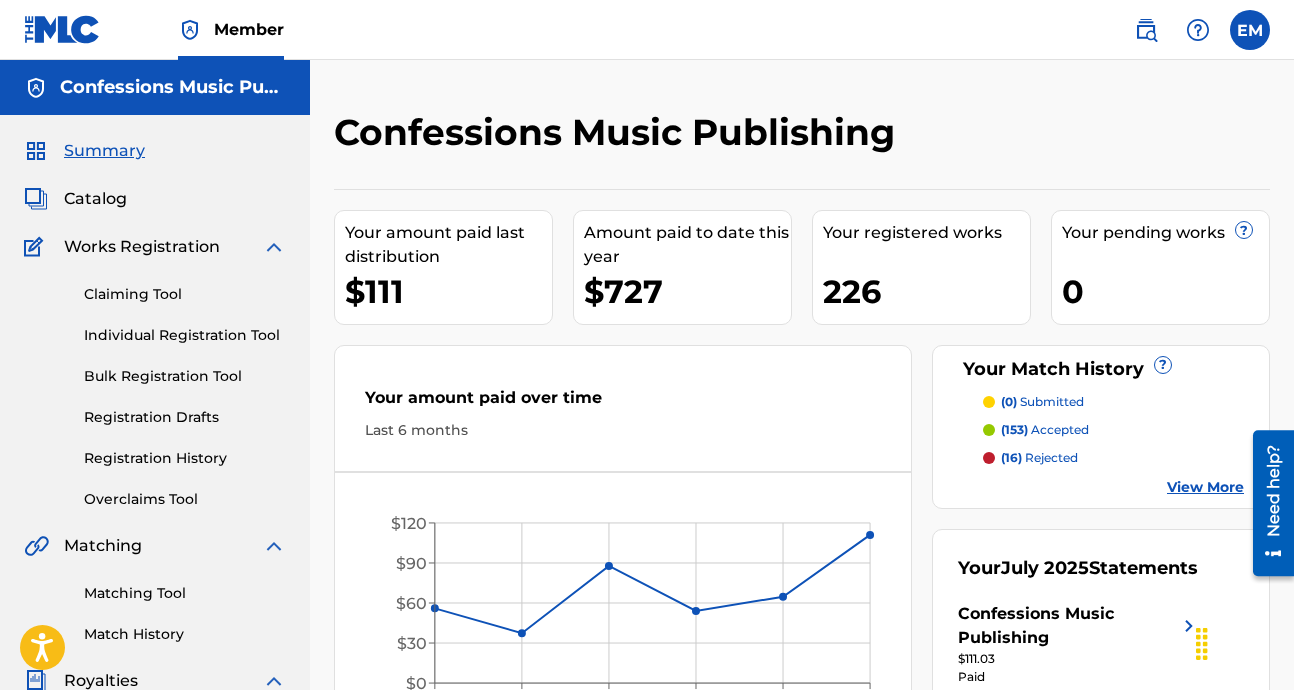 click on "Confessions Music Publishing Your amount paid last distribution   $111 Amount paid to date this year   $727 Your registered works   226 Your pending works   ? 0 Your Match History ? (0)   submitted (153)   accepted (16)   rejected View More Your amount paid over time Last 6 months Feb '25 Mar '25 Apr '25 May '25 Jun '25 Jul '25 $0 $30 $60 $90 $120 Your  July 2025  Statements Confessions Music Publishing $111.03 Paid View More" at bounding box center (802, 429) 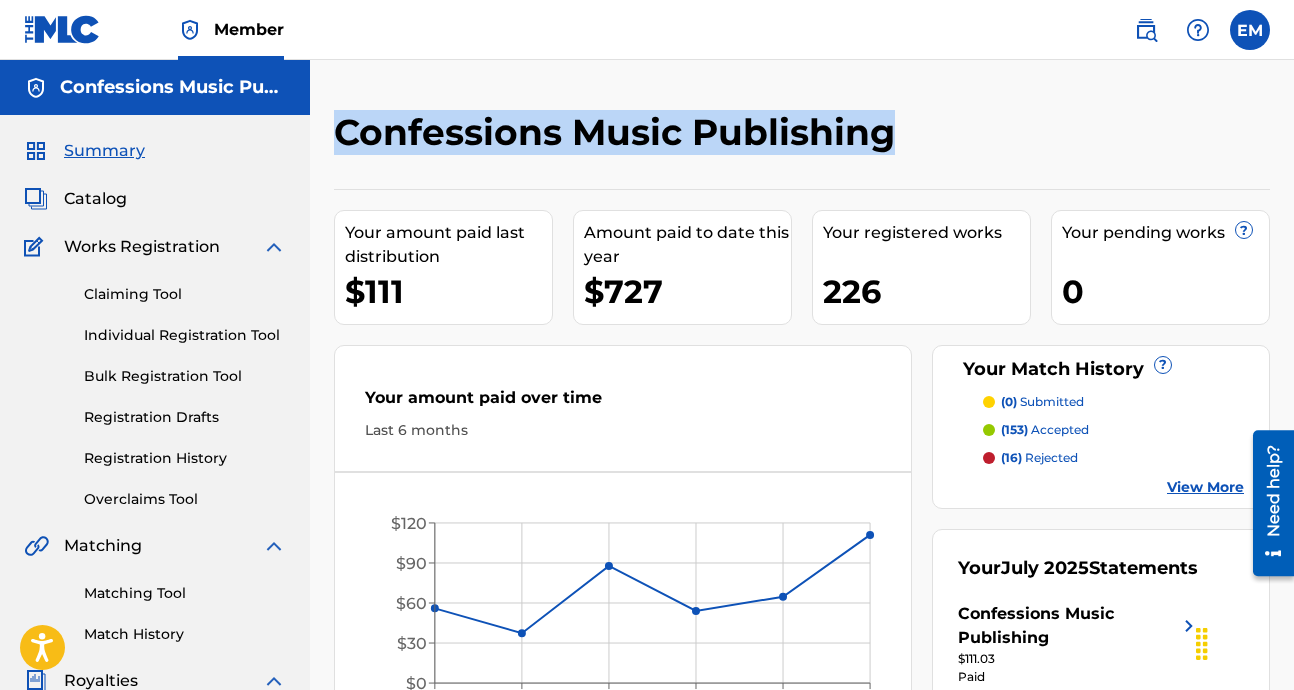 drag, startPoint x: 406, startPoint y: 135, endPoint x: 846, endPoint y: 145, distance: 440.11362 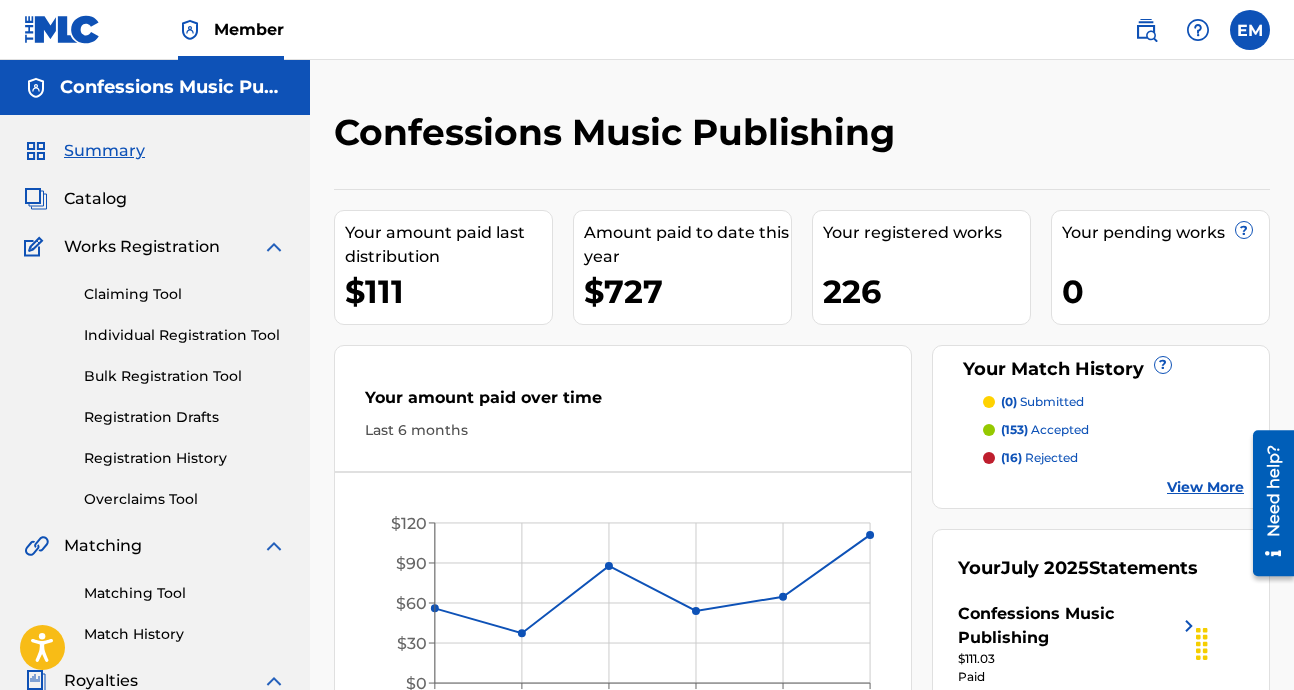 click on "Claiming Tool" at bounding box center (185, 294) 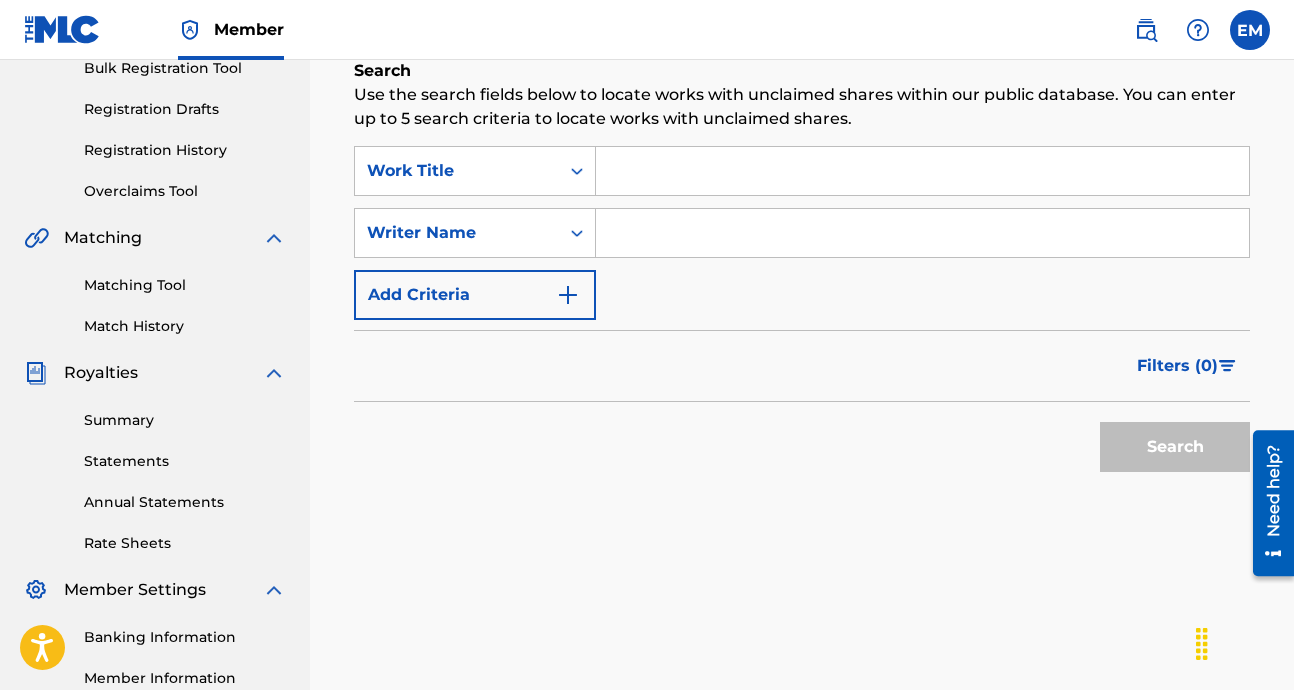 scroll, scrollTop: 306, scrollLeft: 0, axis: vertical 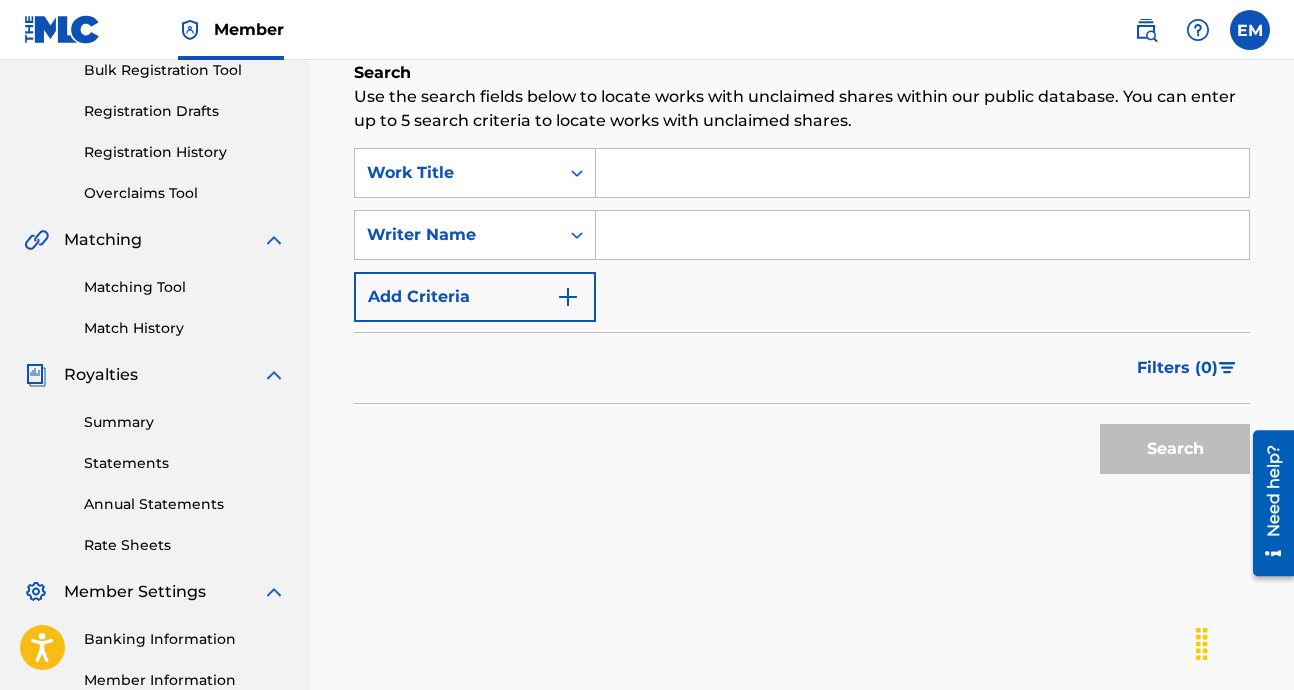 click at bounding box center [922, 235] 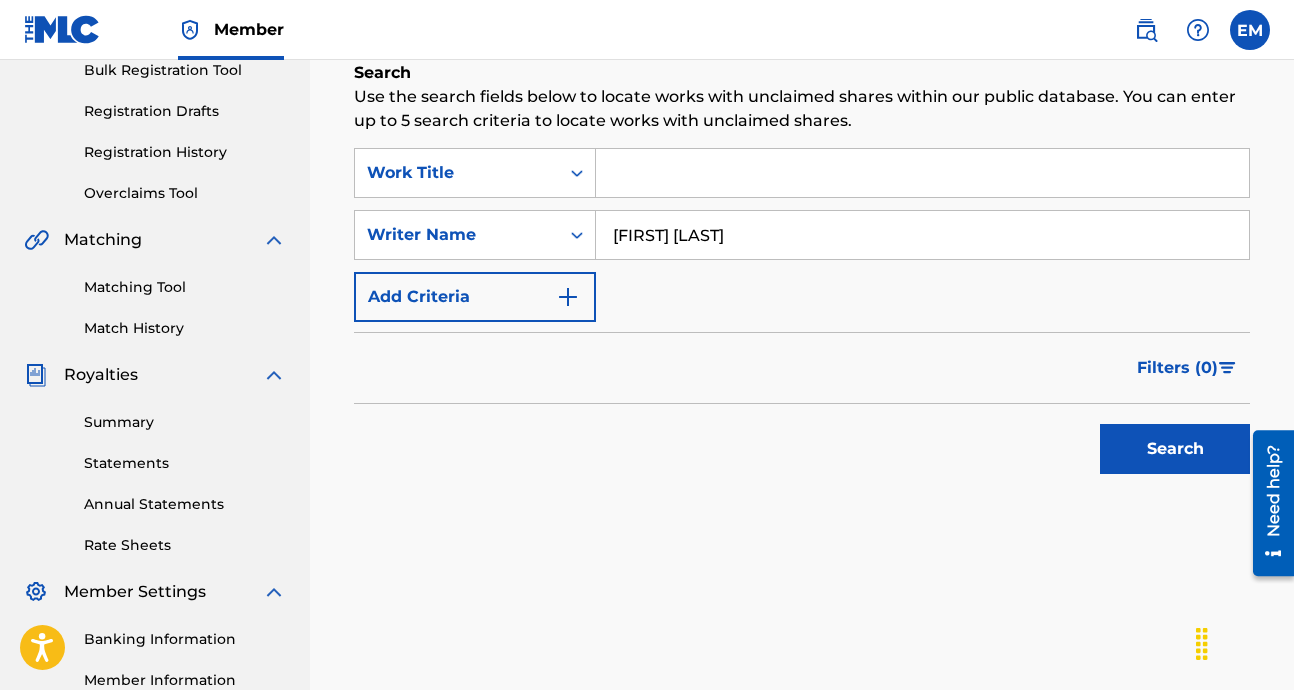 type on "[FIRST] [LAST]" 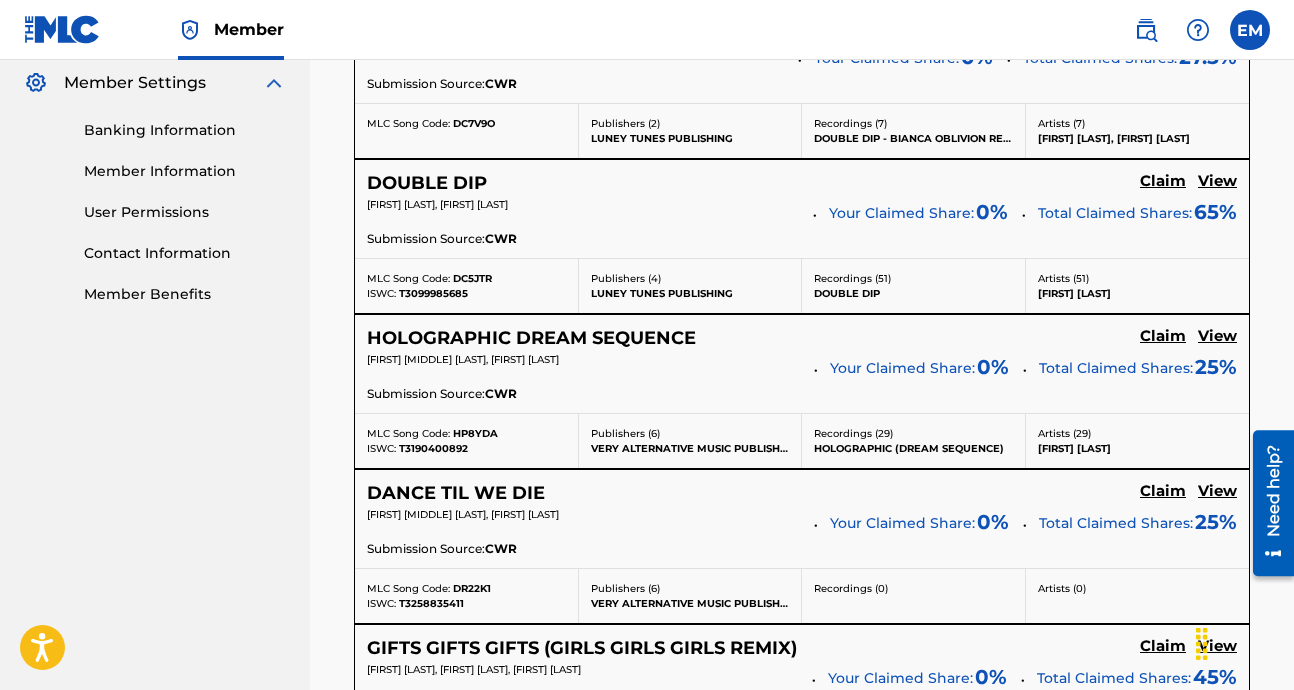 scroll, scrollTop: 828, scrollLeft: 0, axis: vertical 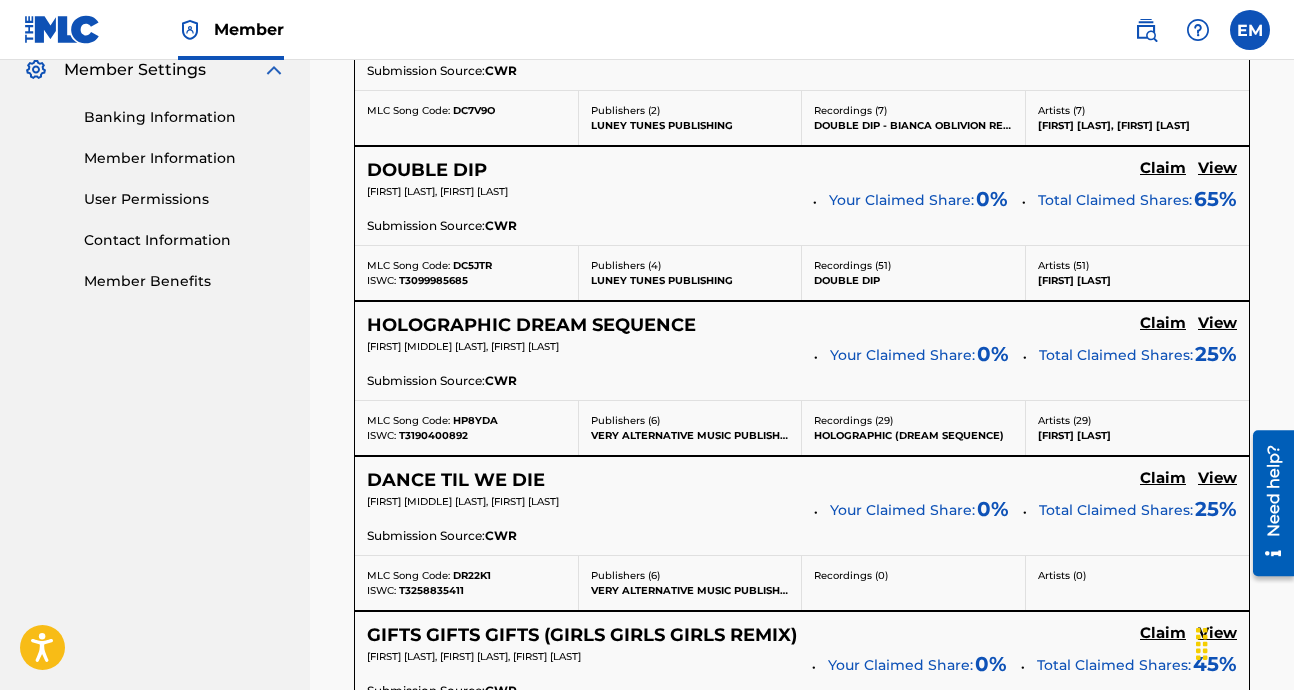 click on "View" at bounding box center [1217, 323] 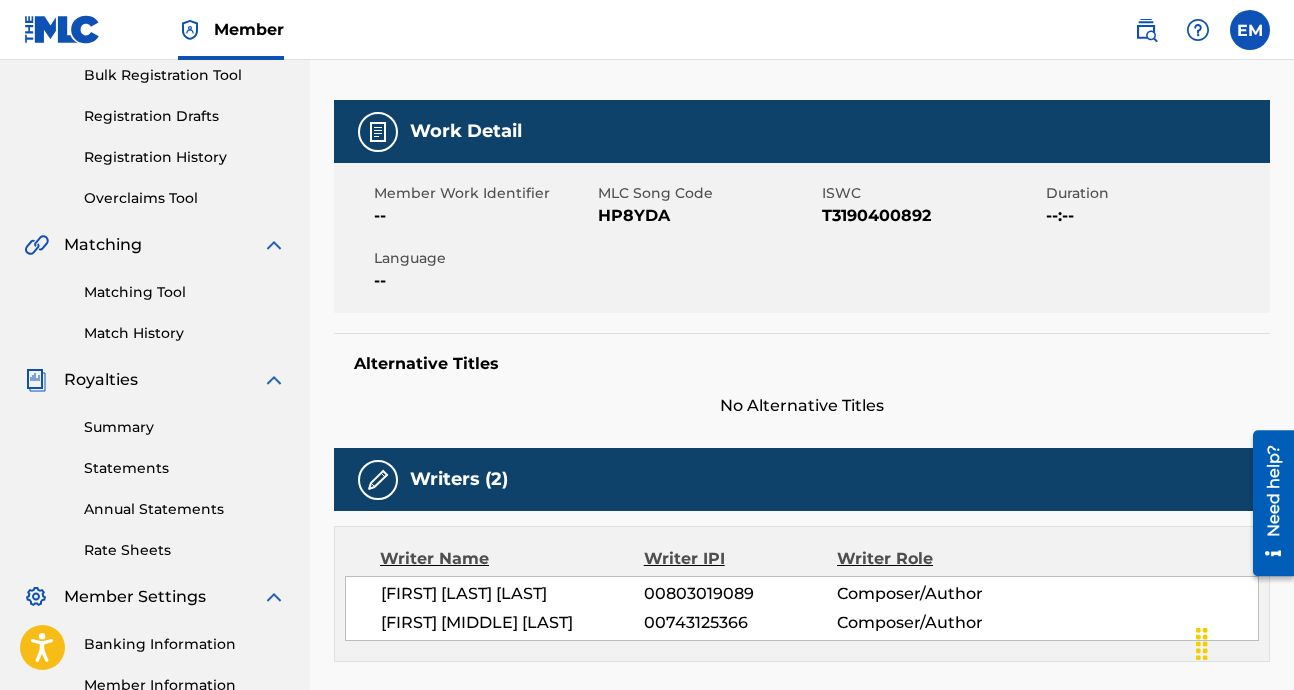scroll, scrollTop: 0, scrollLeft: 0, axis: both 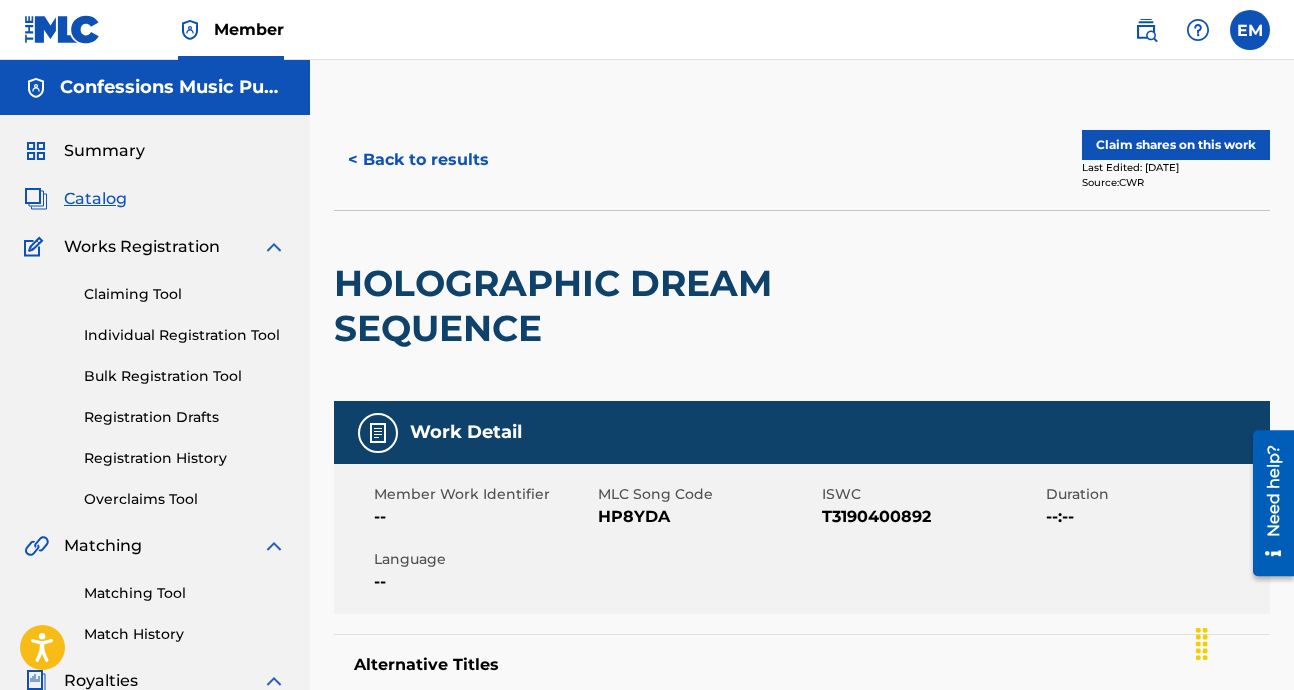 click on "< Back to results" at bounding box center [418, 160] 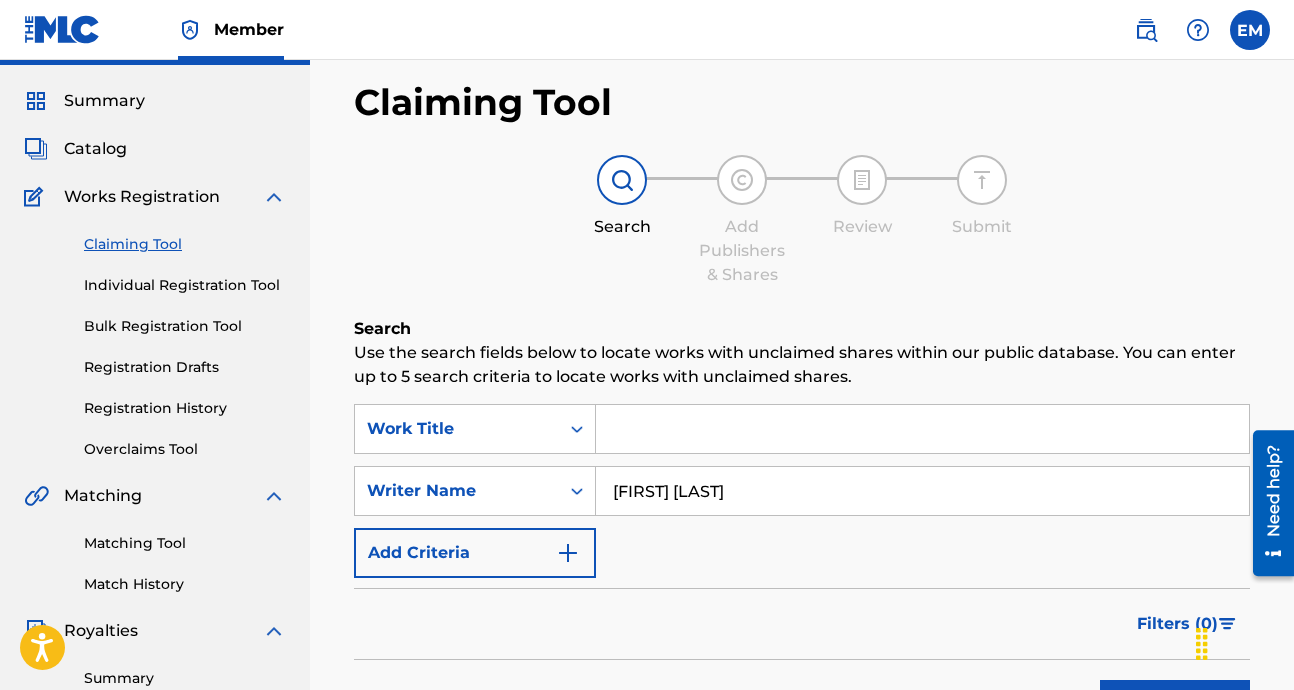 scroll, scrollTop: 28, scrollLeft: 0, axis: vertical 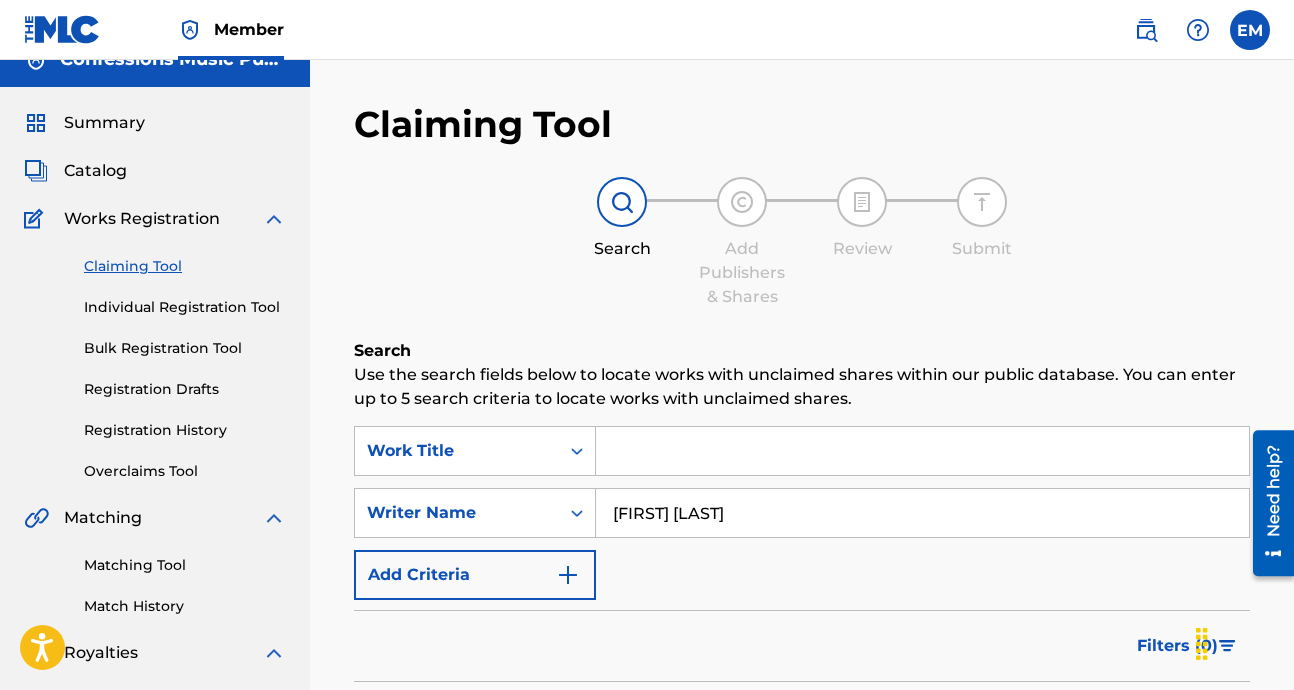 click at bounding box center [922, 451] 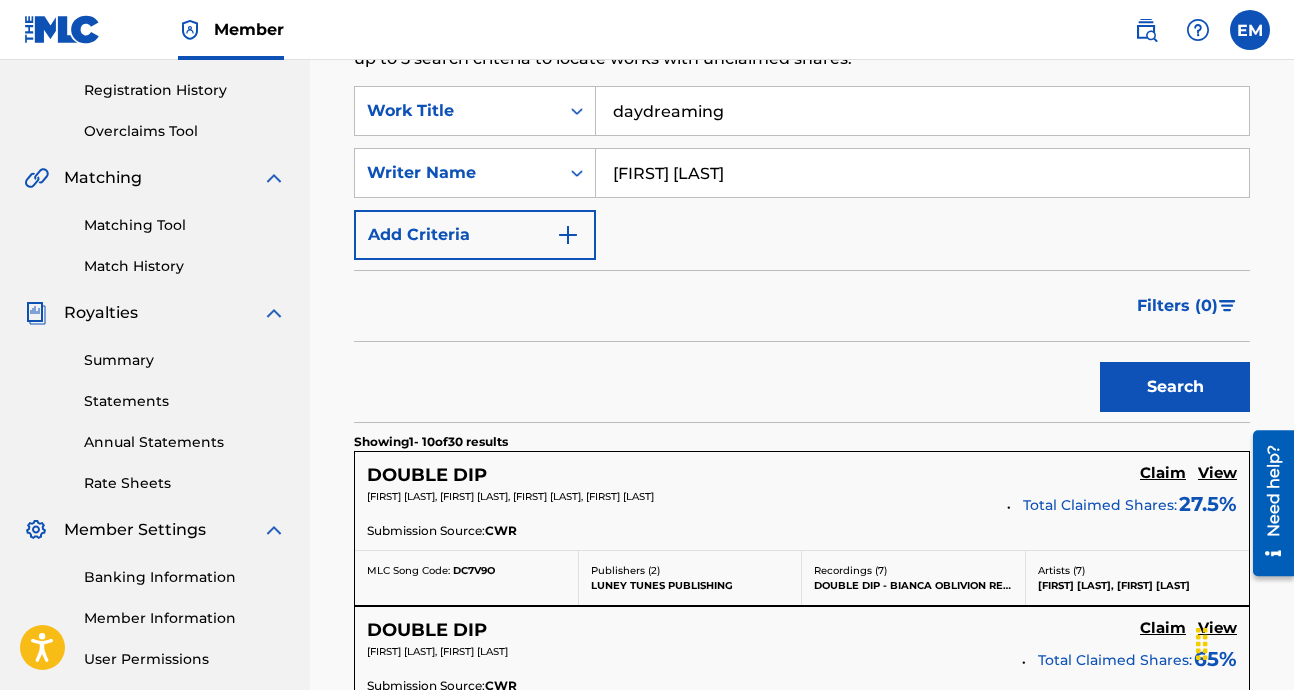 scroll, scrollTop: 353, scrollLeft: 0, axis: vertical 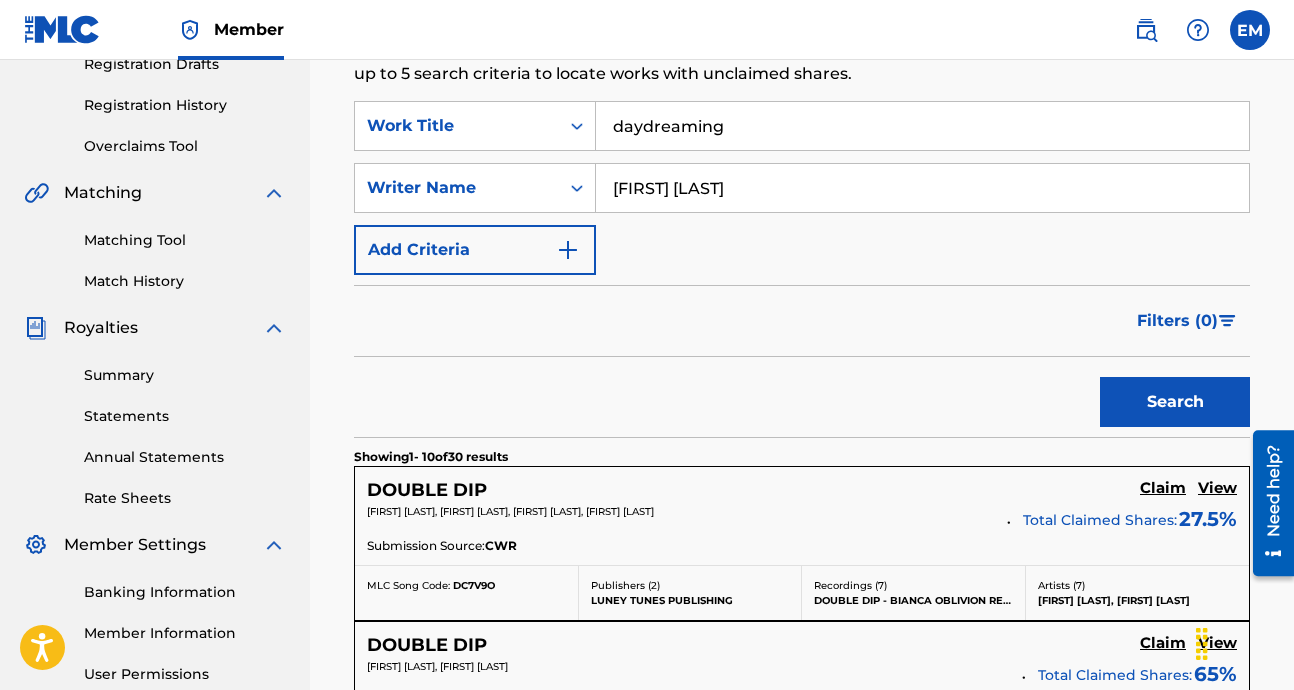 type on "daydreaming" 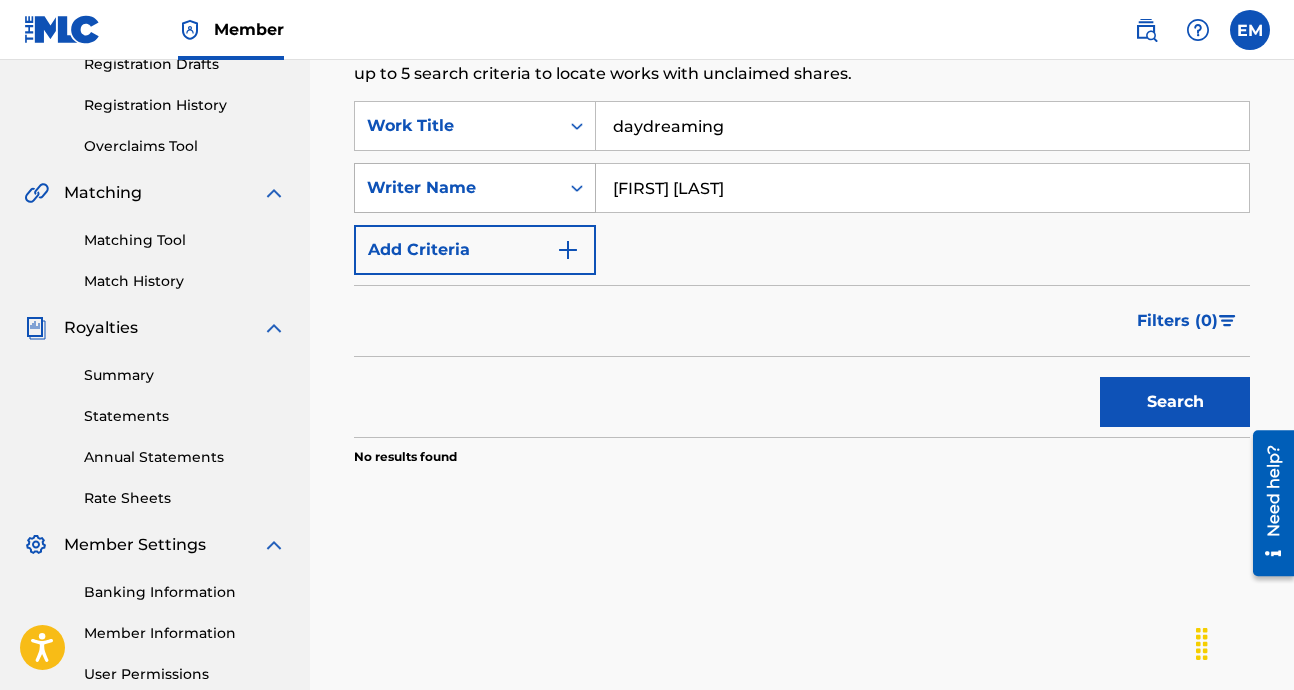 click on "Writer Name" at bounding box center [475, 188] 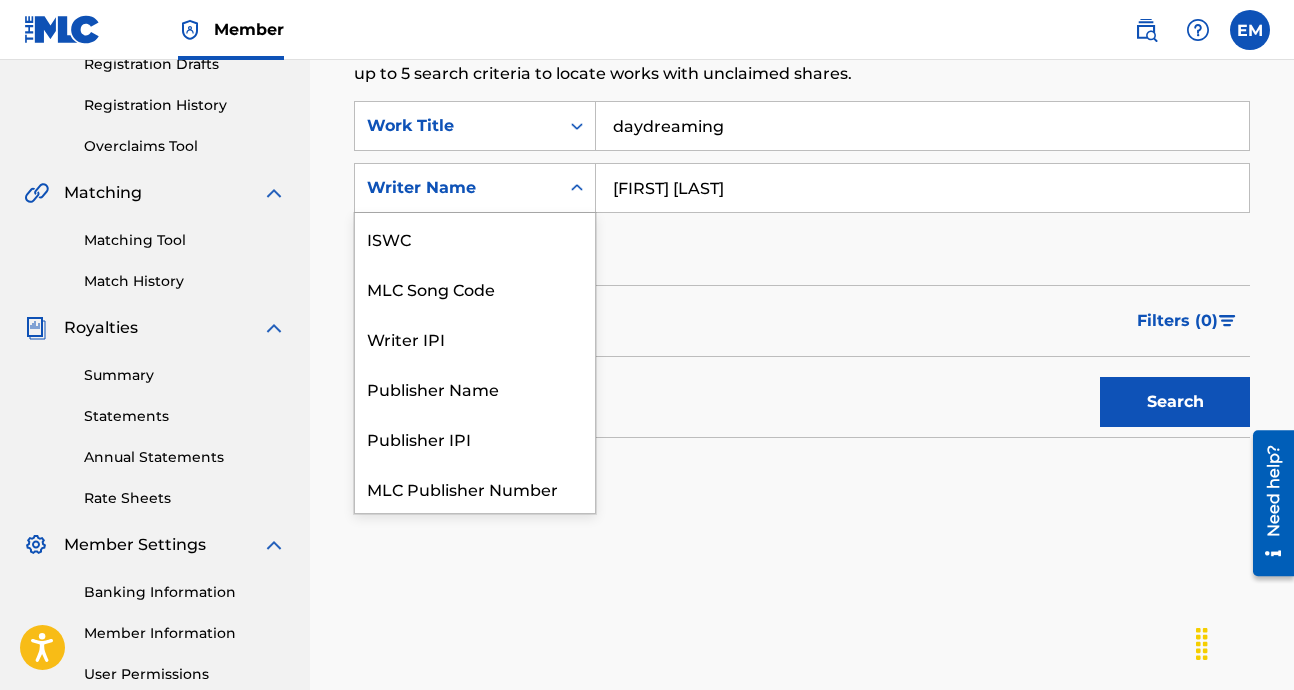 scroll, scrollTop: 50, scrollLeft: 0, axis: vertical 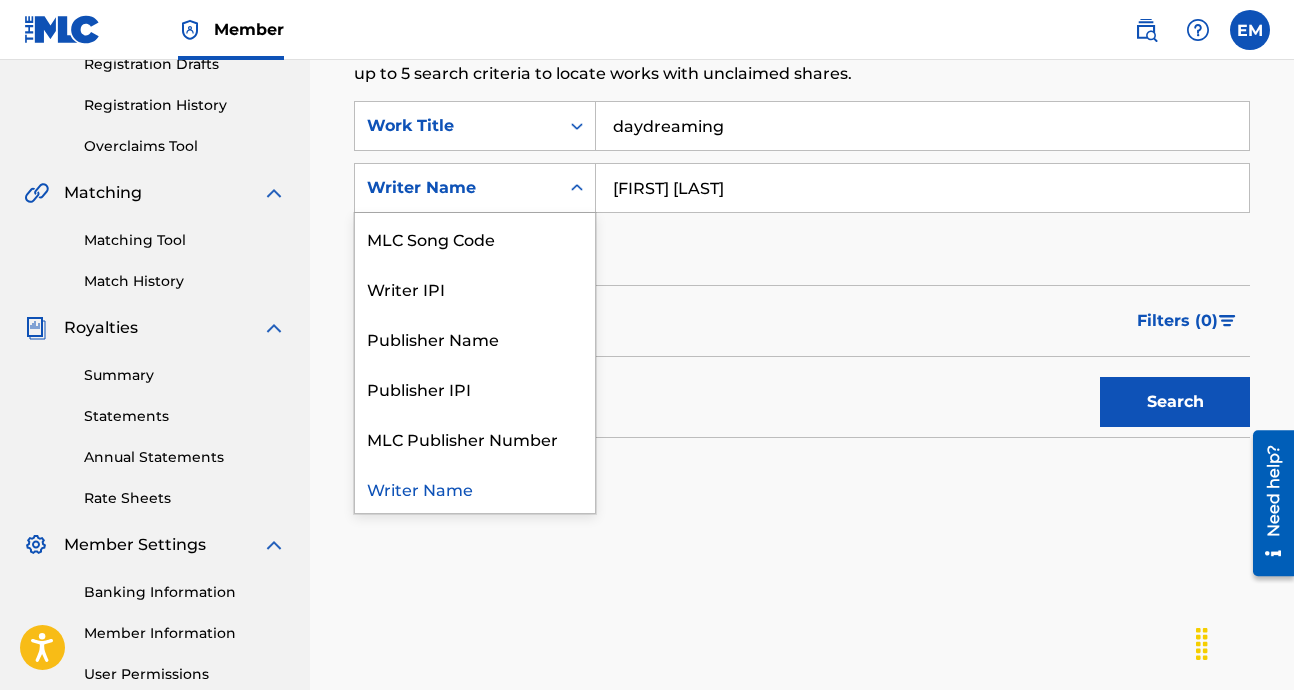 click on "Filters ( 0 )" at bounding box center (802, 321) 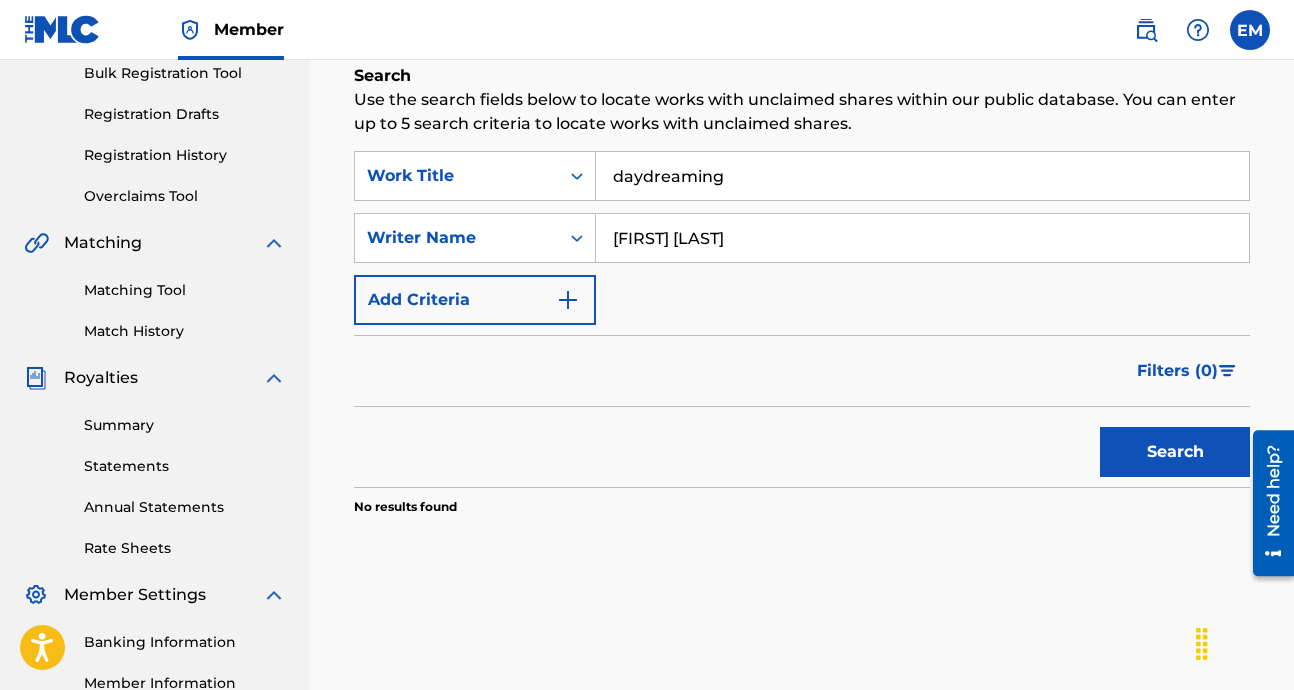 scroll, scrollTop: 74, scrollLeft: 0, axis: vertical 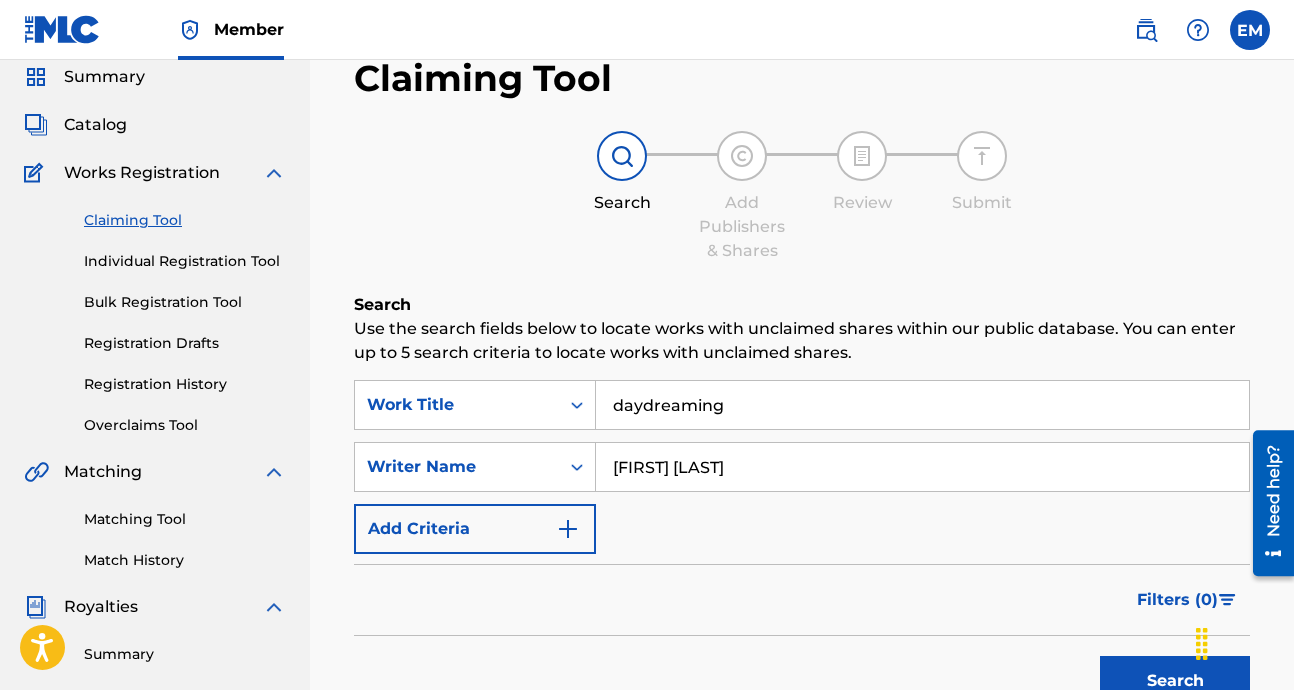 click on "Matching Tool" at bounding box center (185, 519) 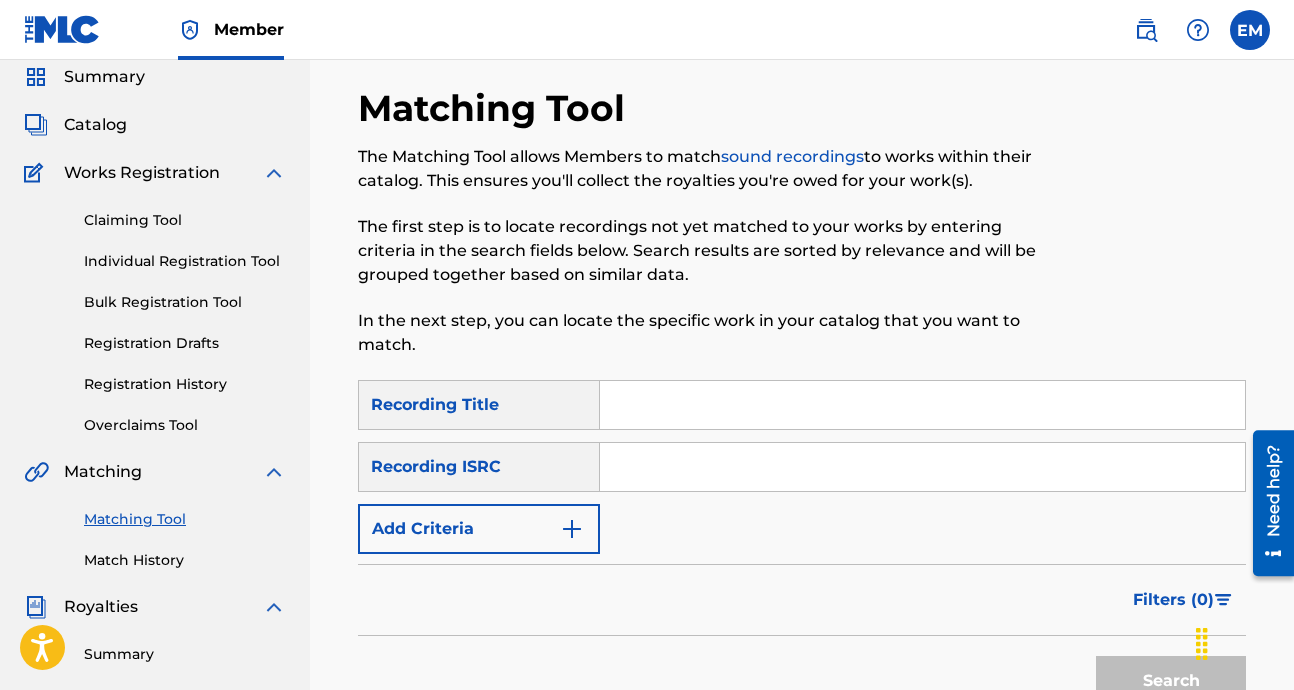 scroll, scrollTop: 0, scrollLeft: 0, axis: both 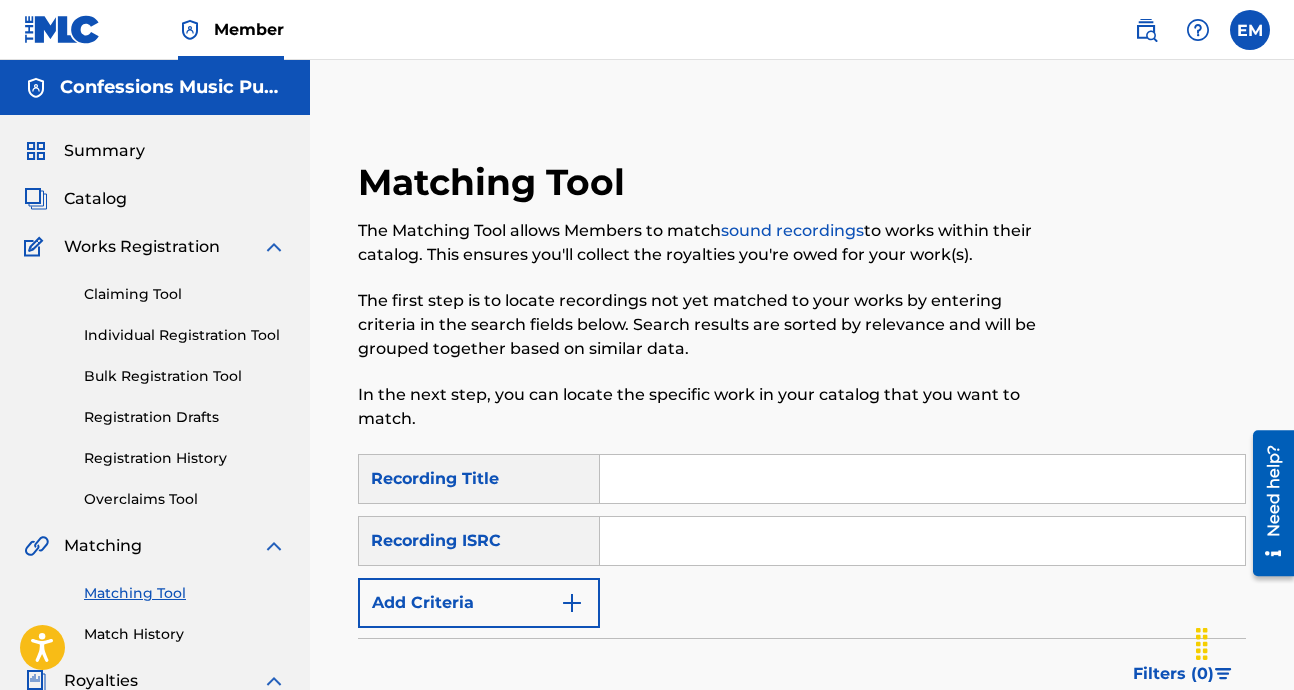 click at bounding box center (922, 479) 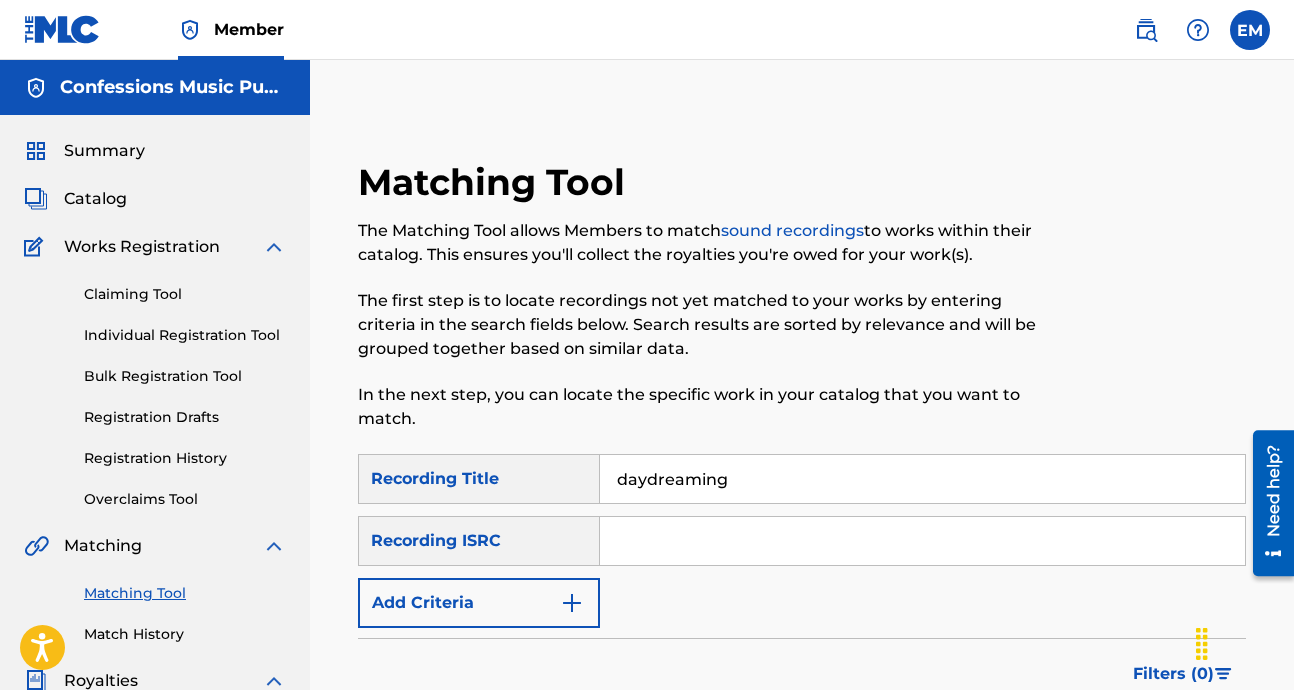 type on "daydreaming" 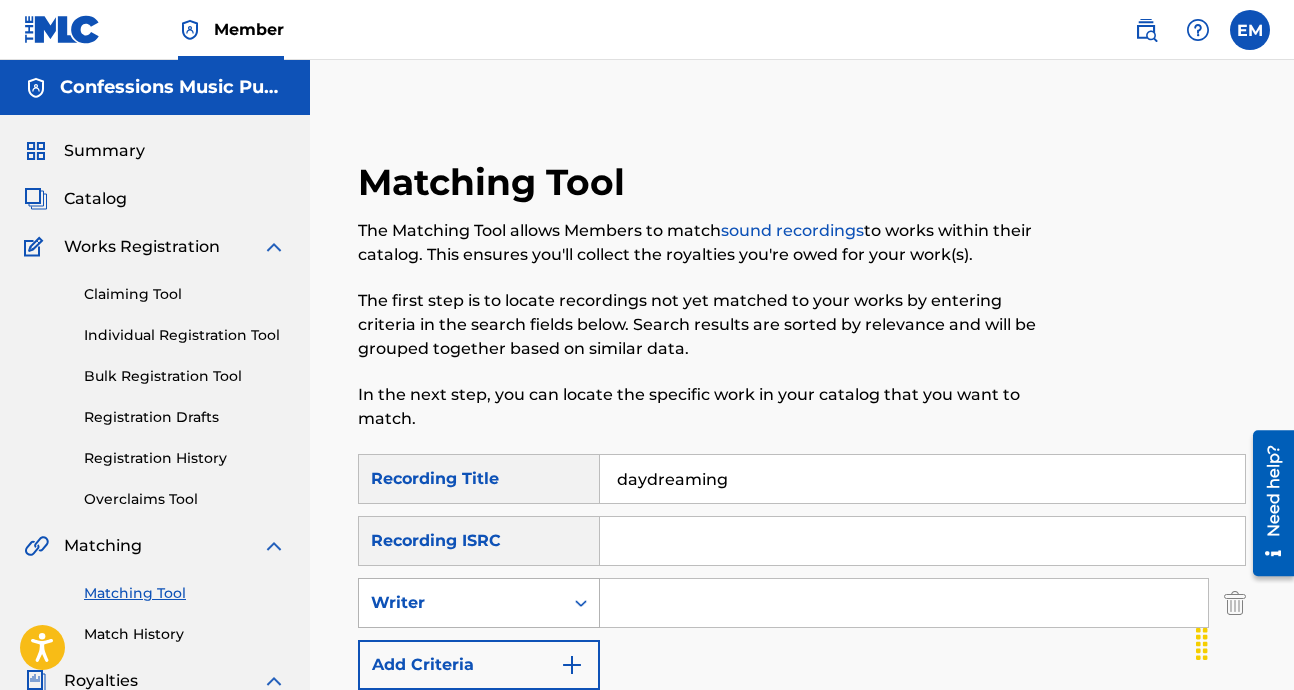 click on "Writer" at bounding box center [461, 603] 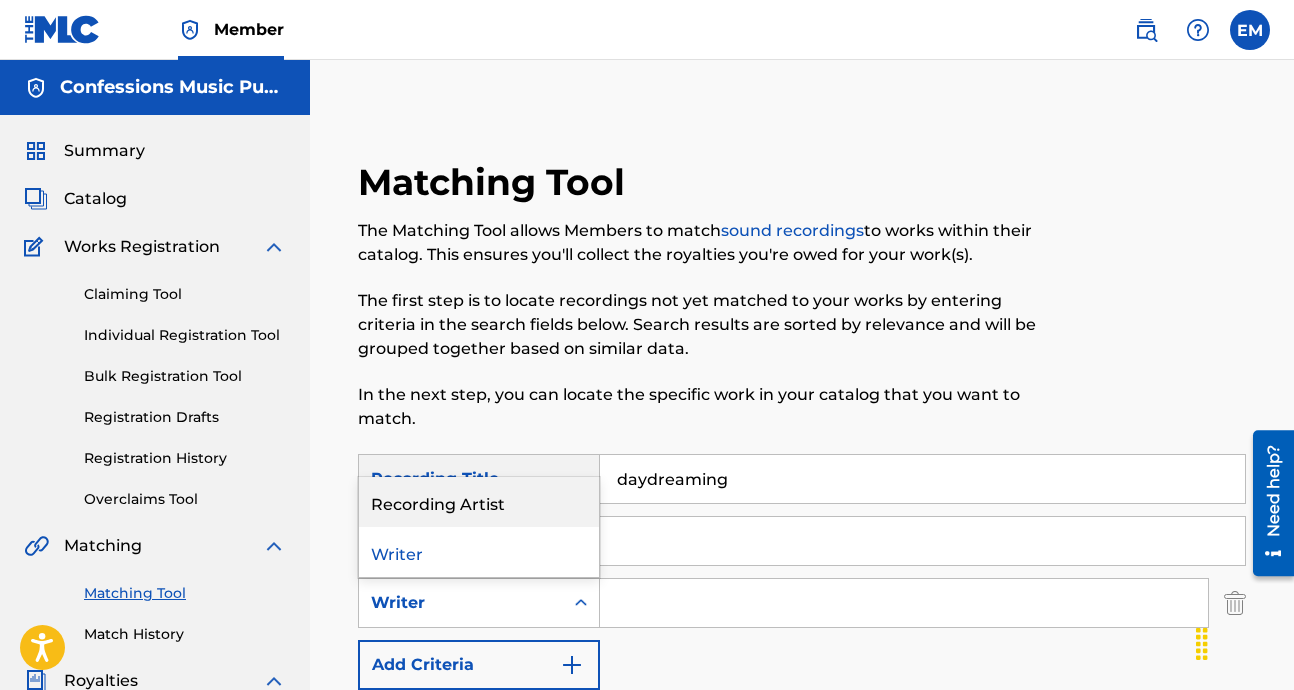 click on "Recording Artist" at bounding box center [479, 502] 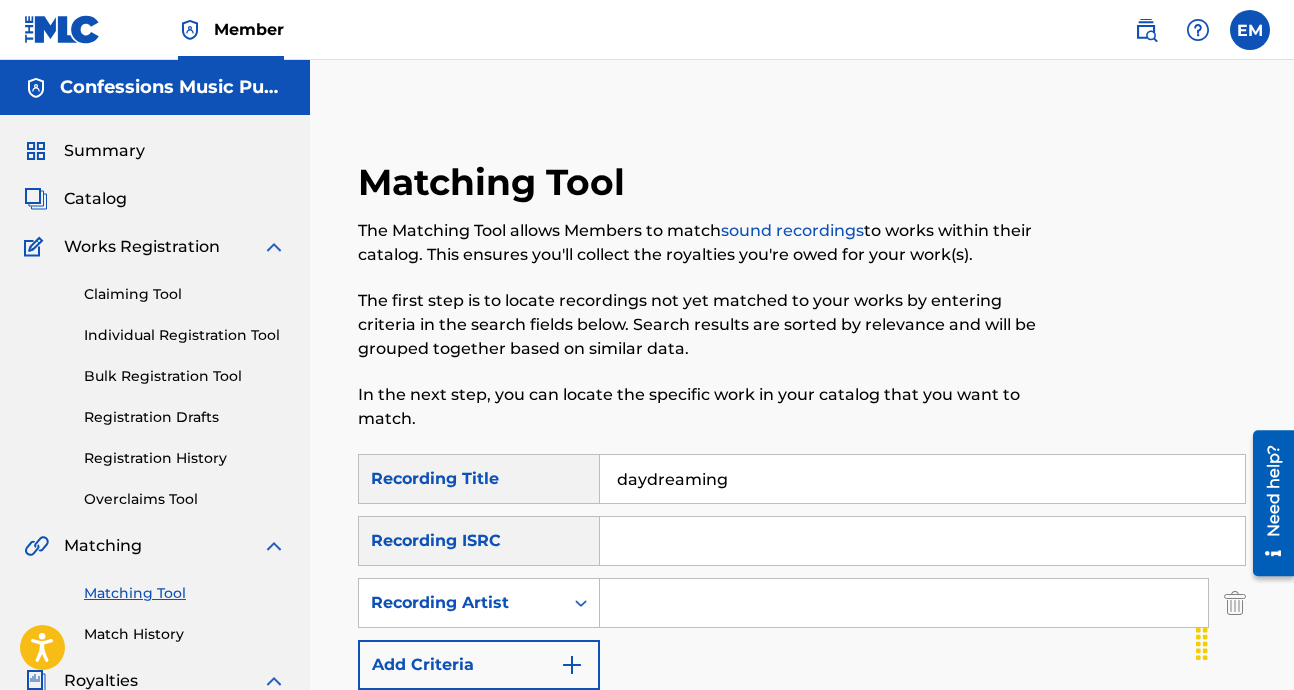 click at bounding box center [904, 603] 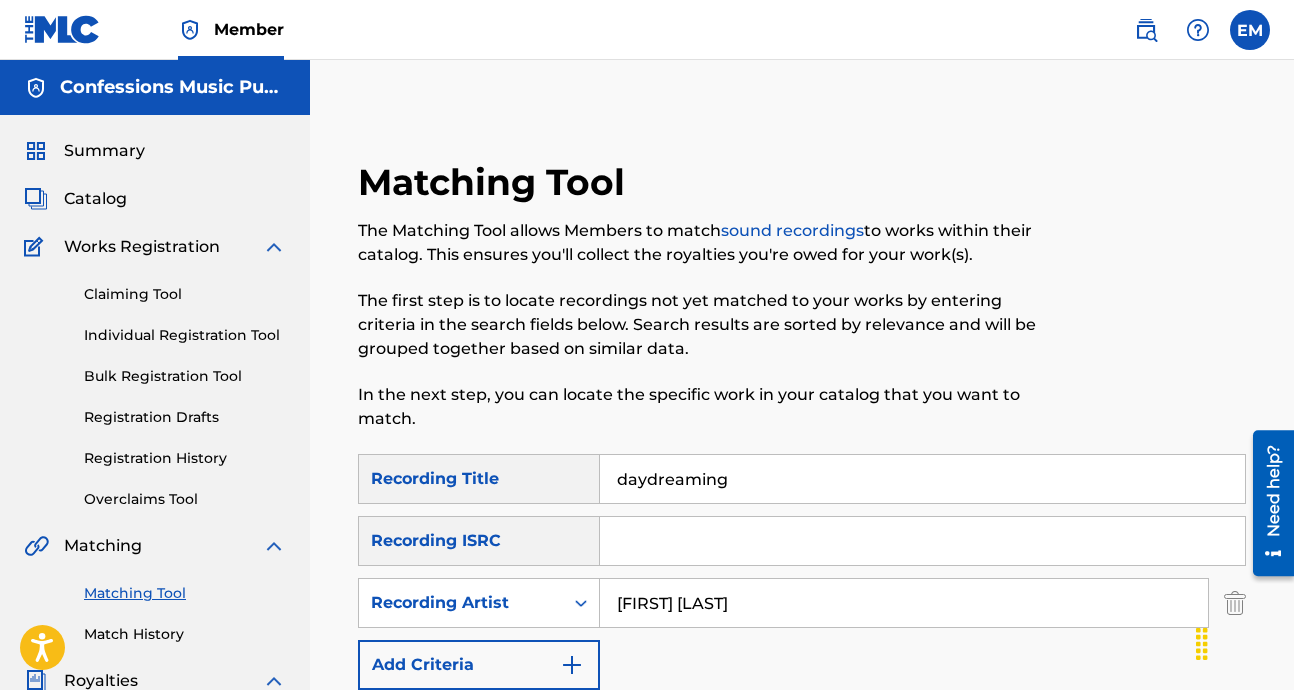 type on "[FIRST] [LAST]" 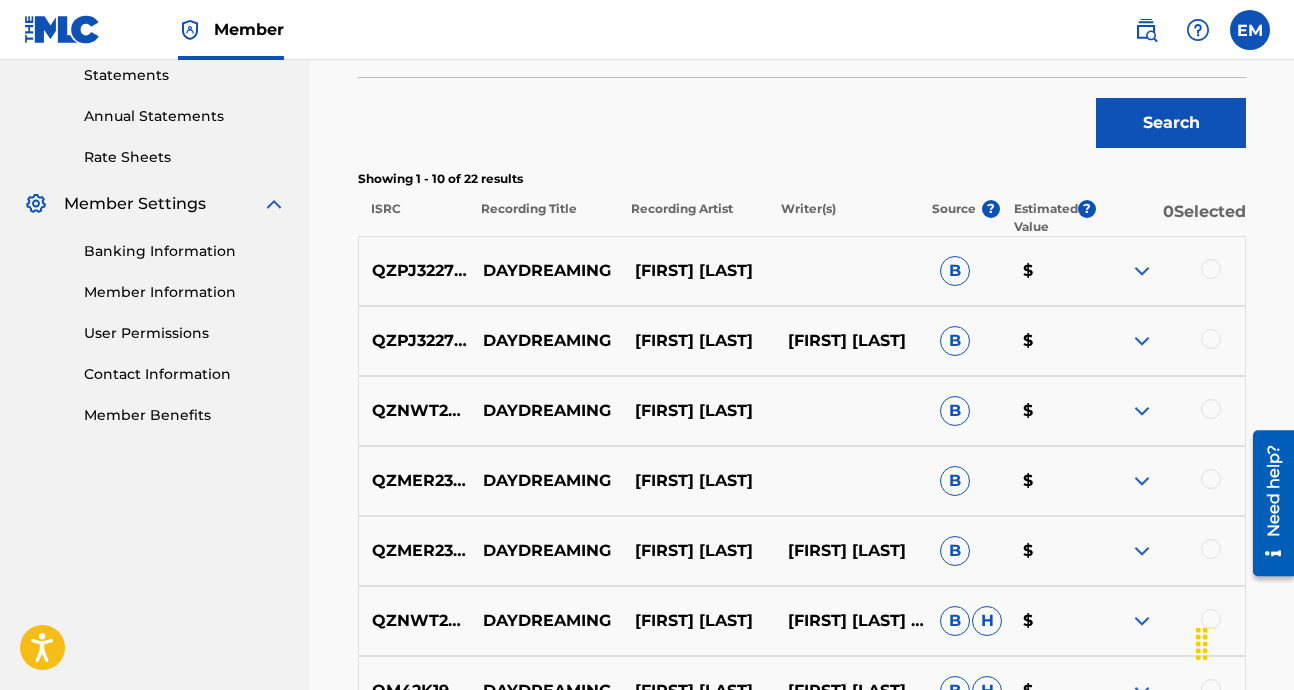 scroll, scrollTop: 693, scrollLeft: 0, axis: vertical 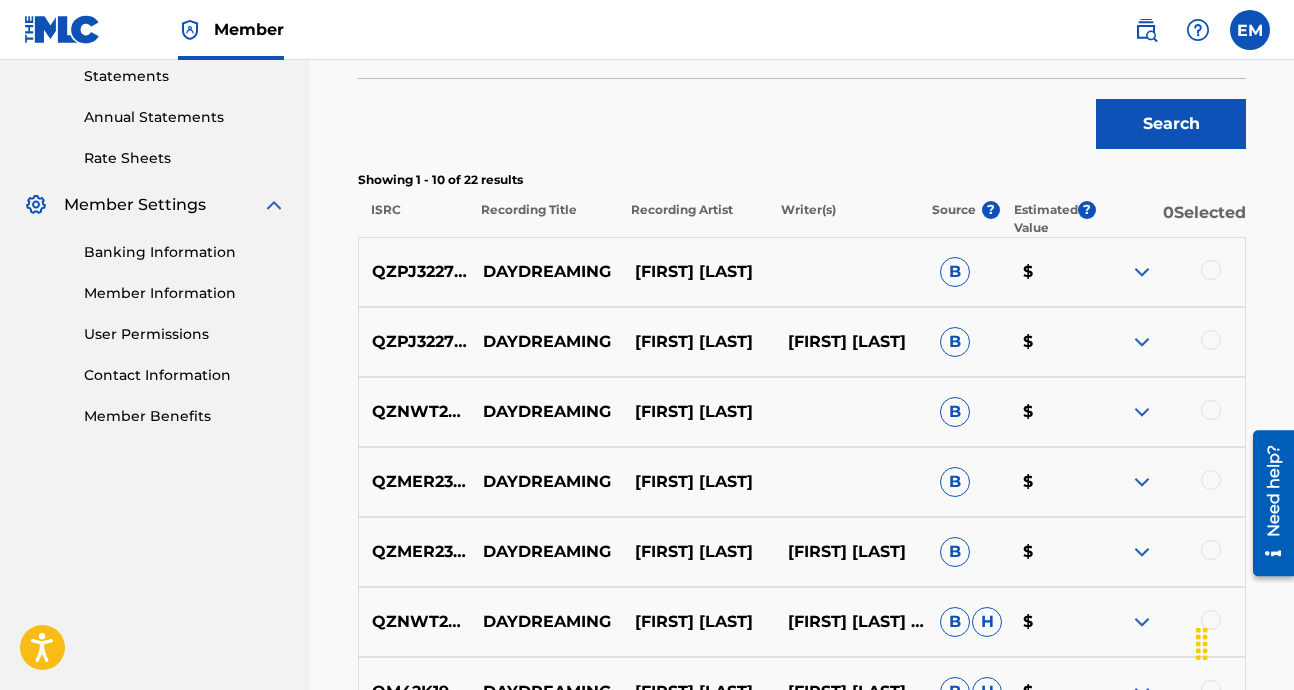 click at bounding box center [1142, 342] 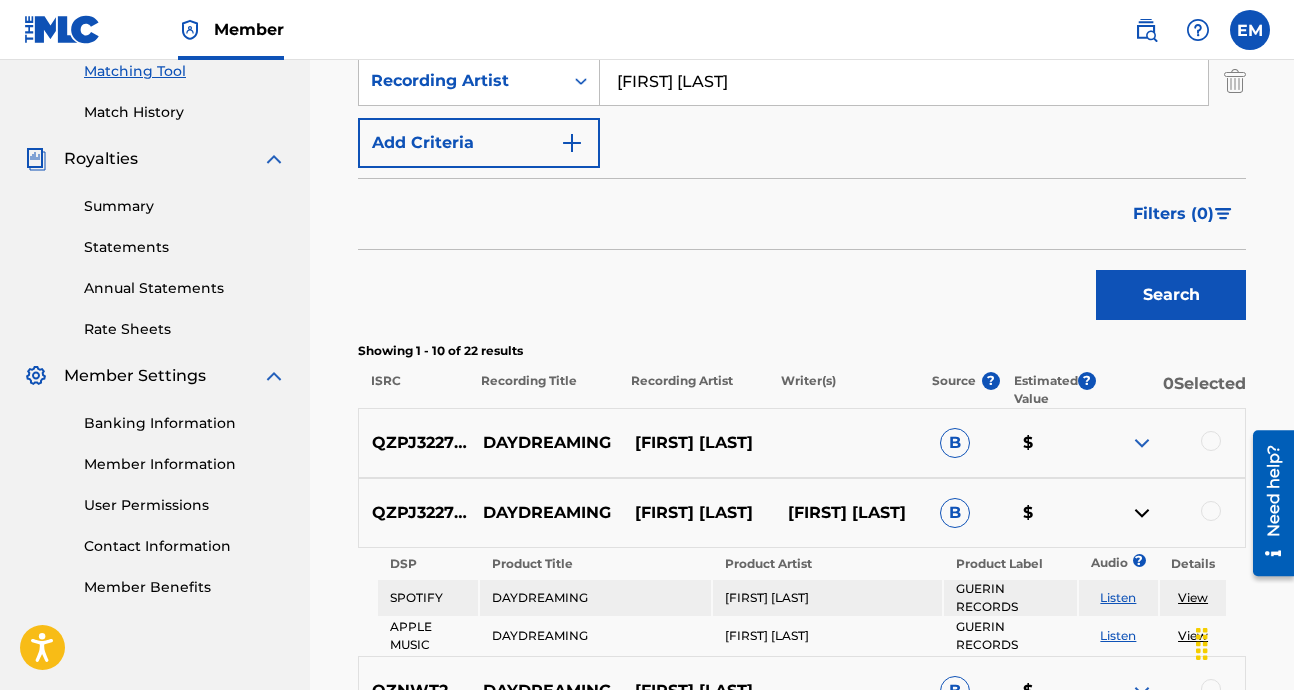 scroll, scrollTop: 557, scrollLeft: 0, axis: vertical 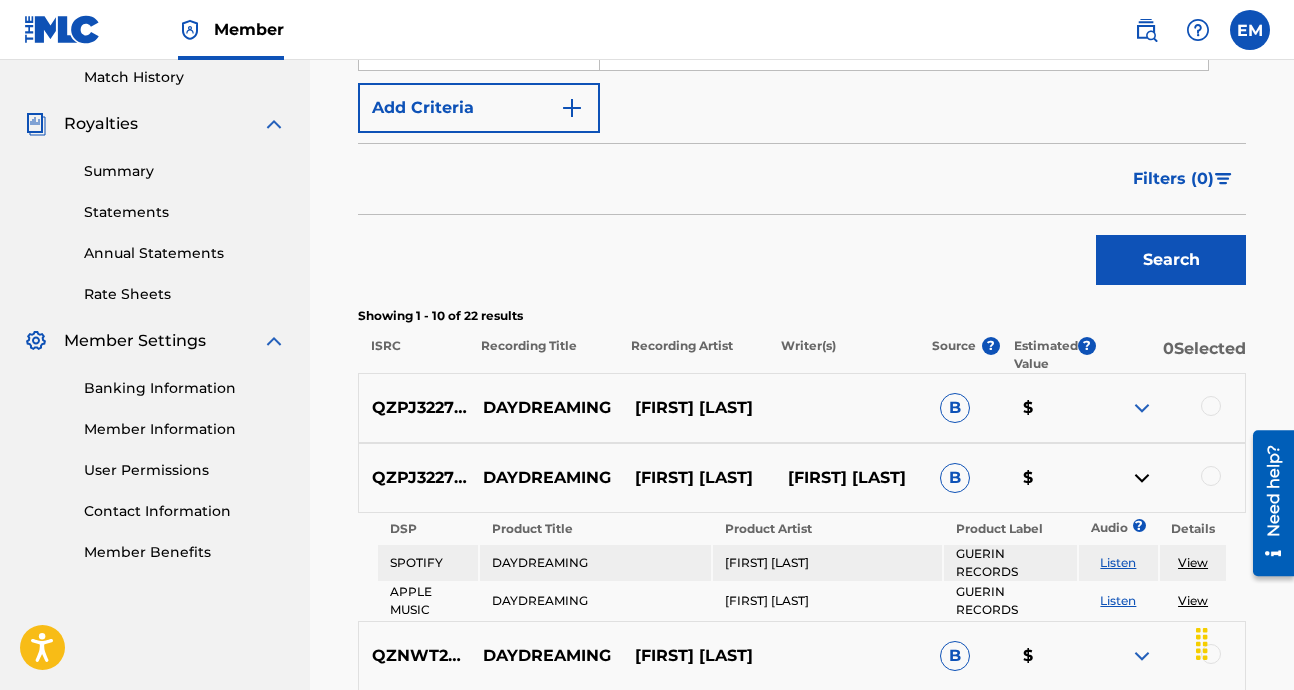click on "QZPJ32273381" at bounding box center [414, 408] 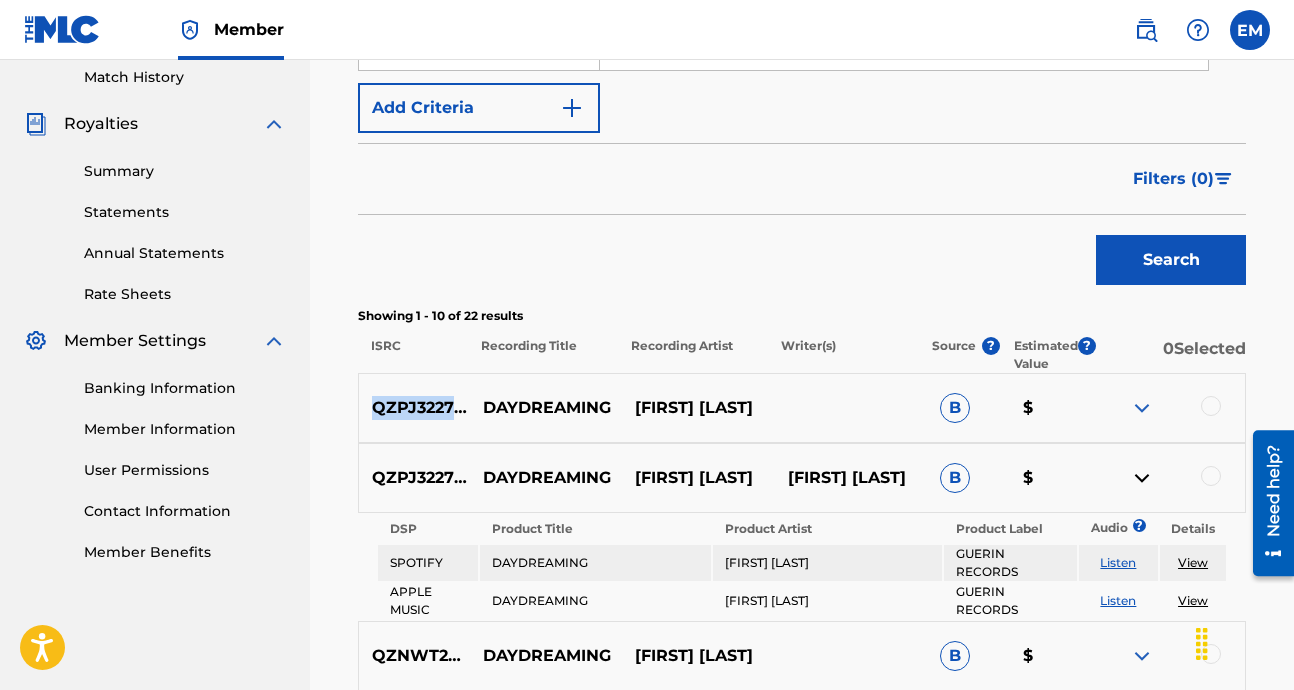 click on "QZPJ32273381" at bounding box center (414, 408) 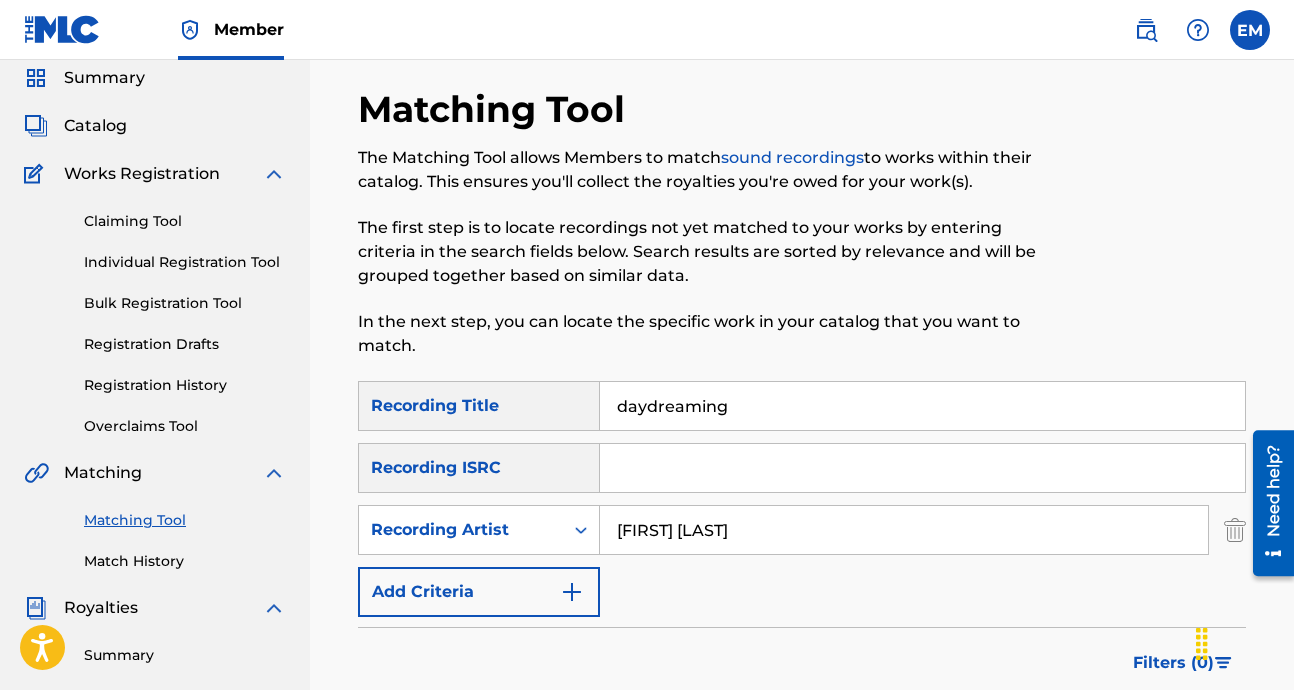 scroll, scrollTop: 72, scrollLeft: 0, axis: vertical 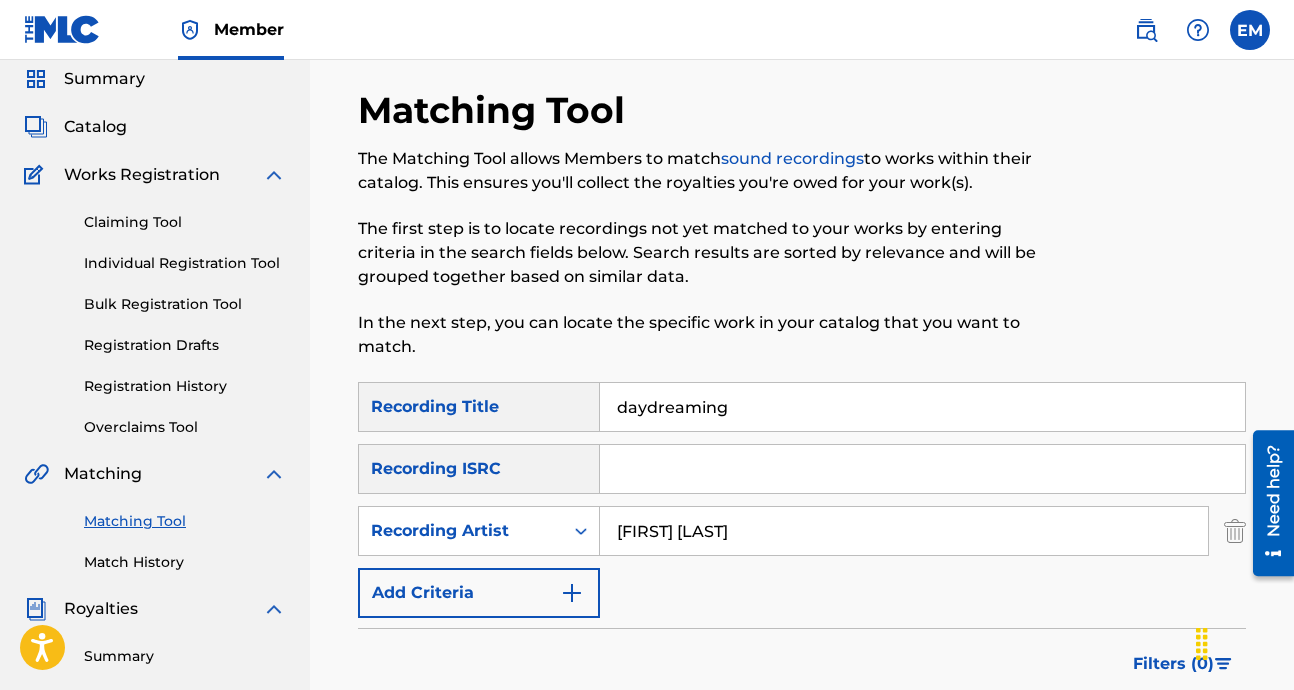 click on "Claiming Tool" at bounding box center (185, 222) 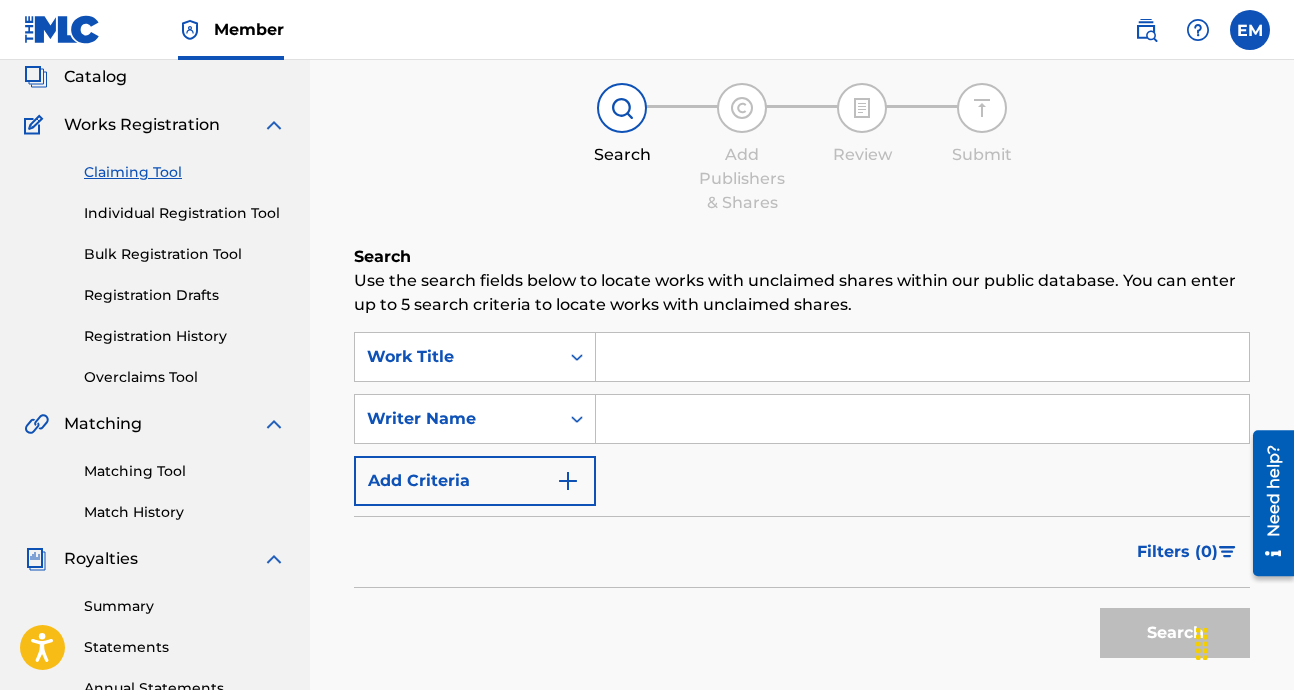 scroll, scrollTop: 123, scrollLeft: 0, axis: vertical 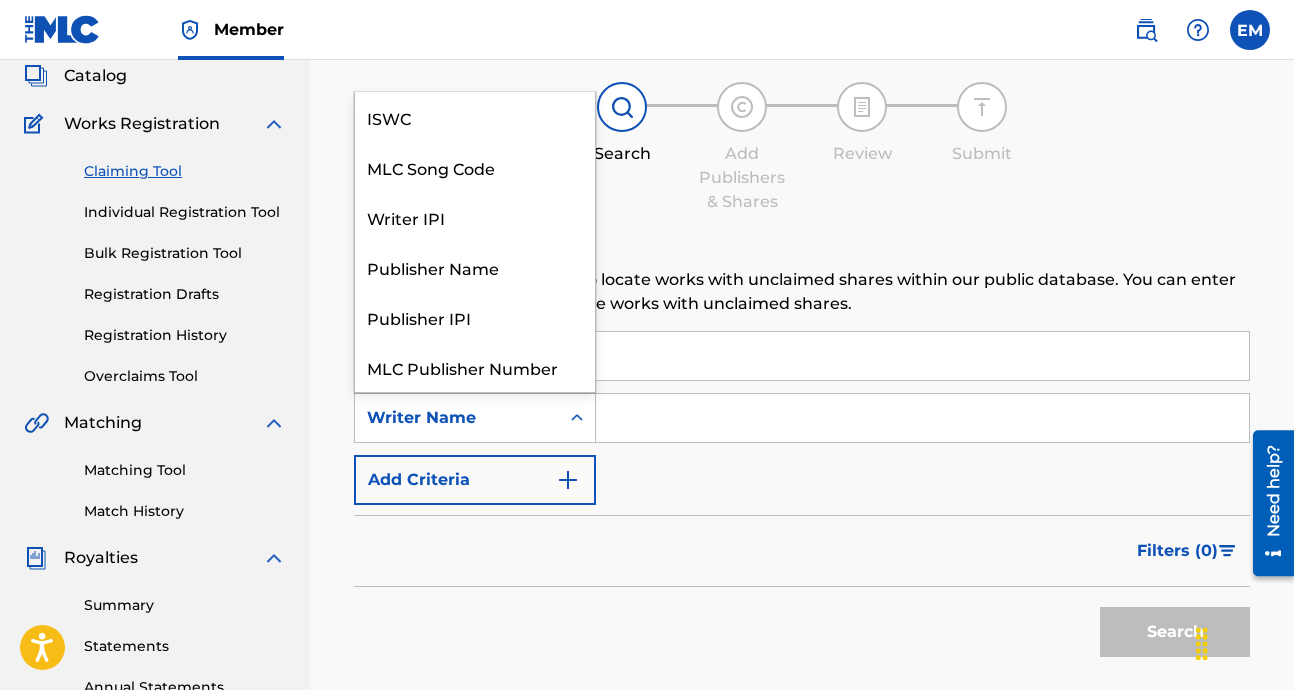 click on "Writer Name" at bounding box center [457, 418] 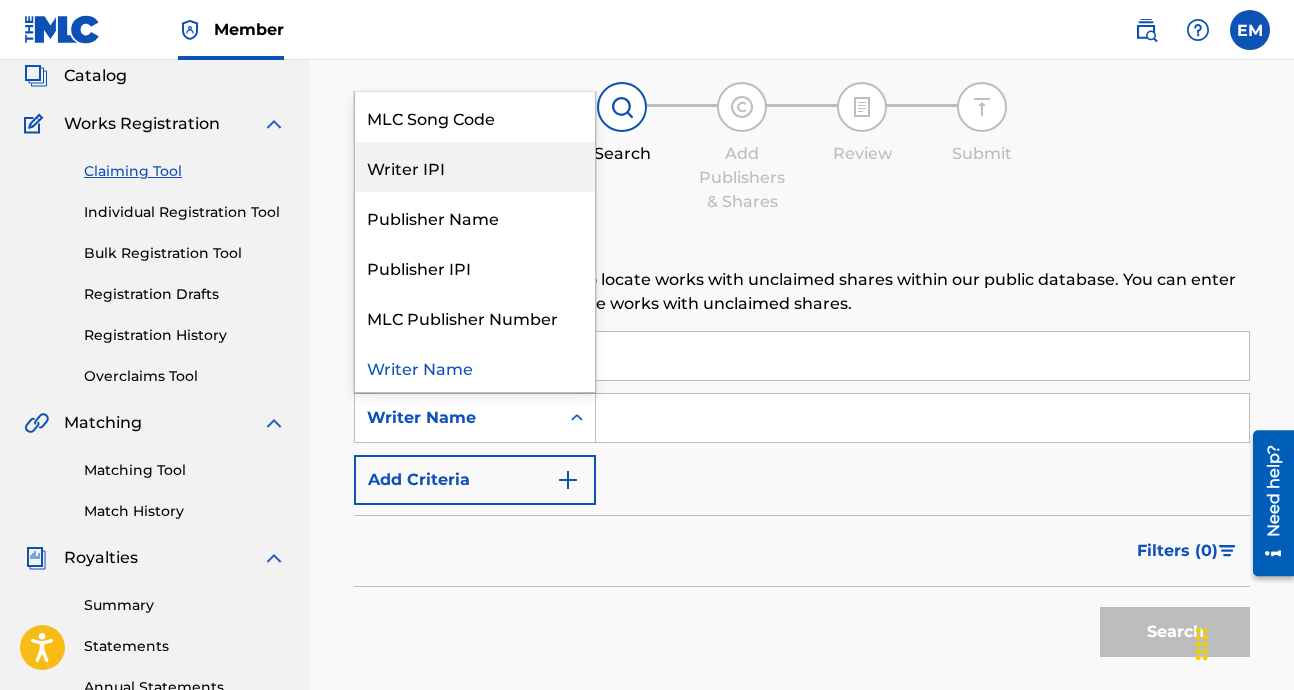 scroll, scrollTop: 0, scrollLeft: 0, axis: both 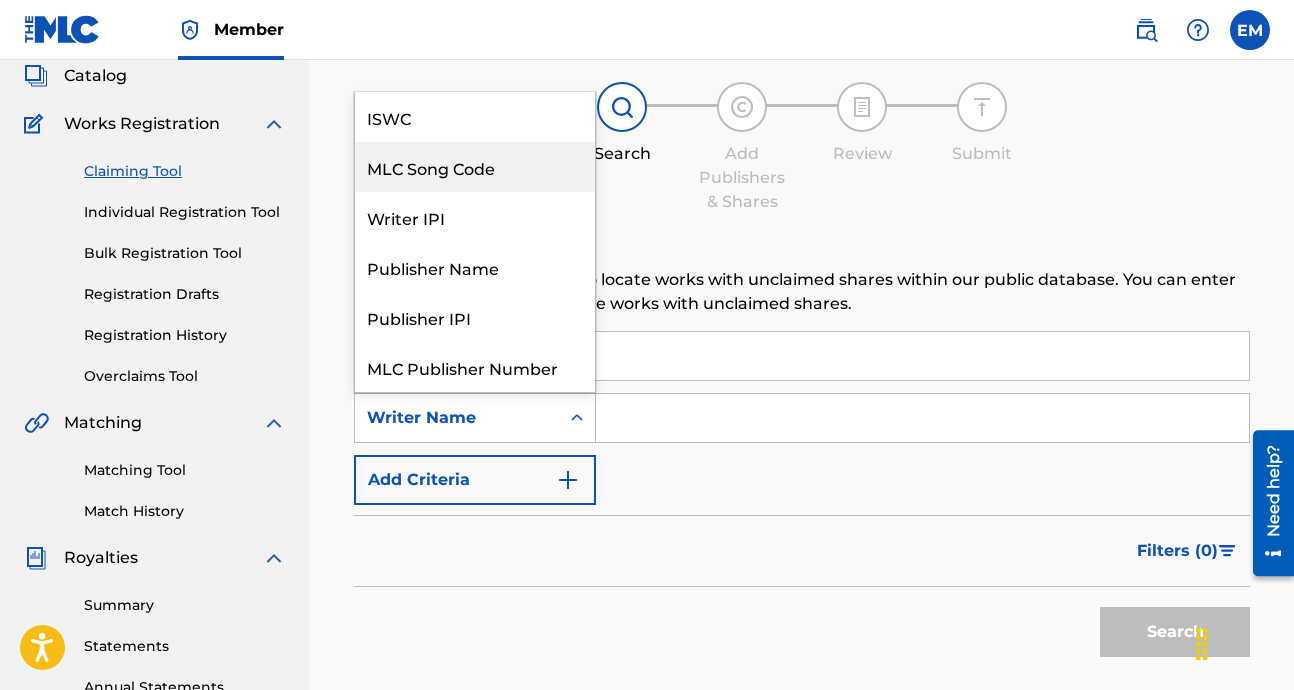 click at bounding box center (922, 356) 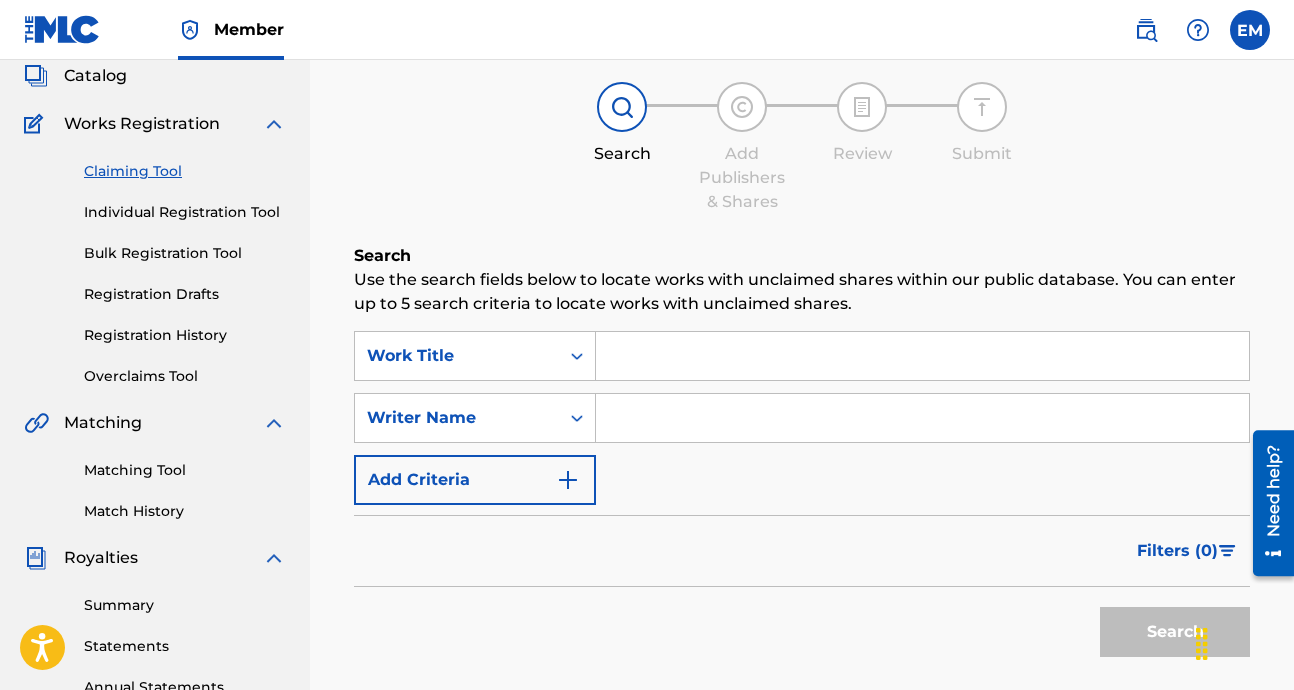 click at bounding box center [922, 418] 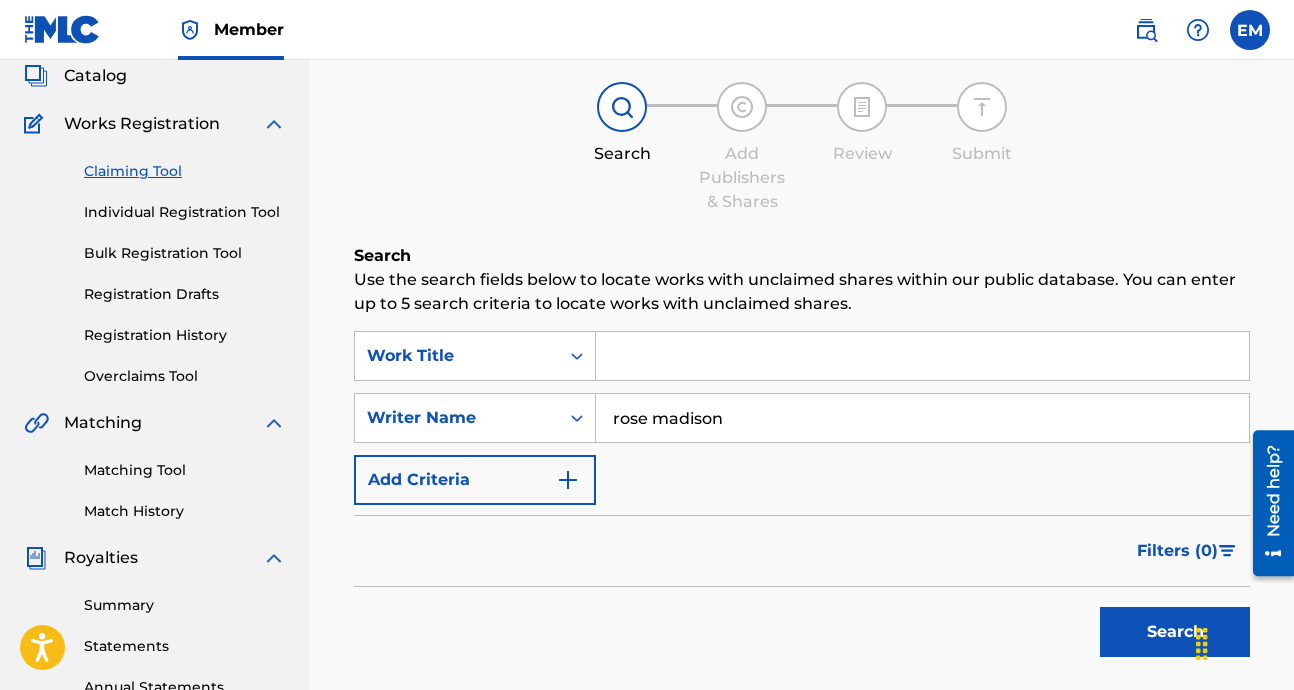 type on "rose madison" 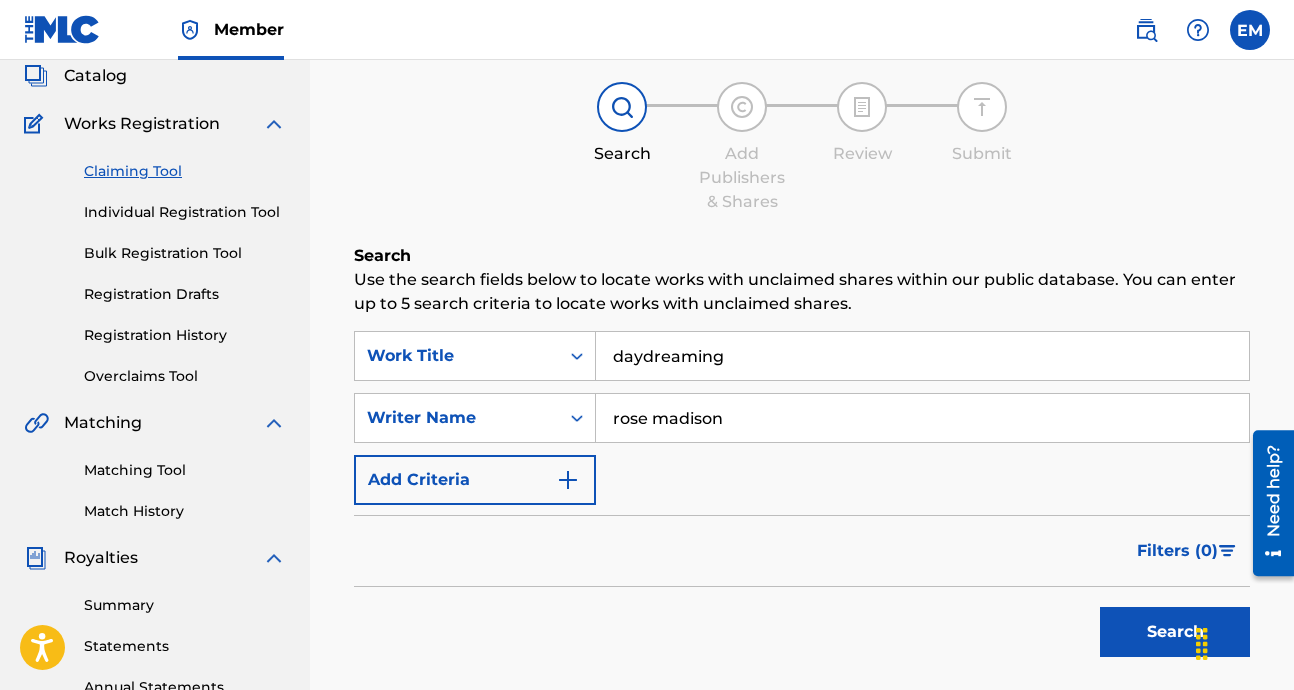 click on "Search" at bounding box center (1175, 632) 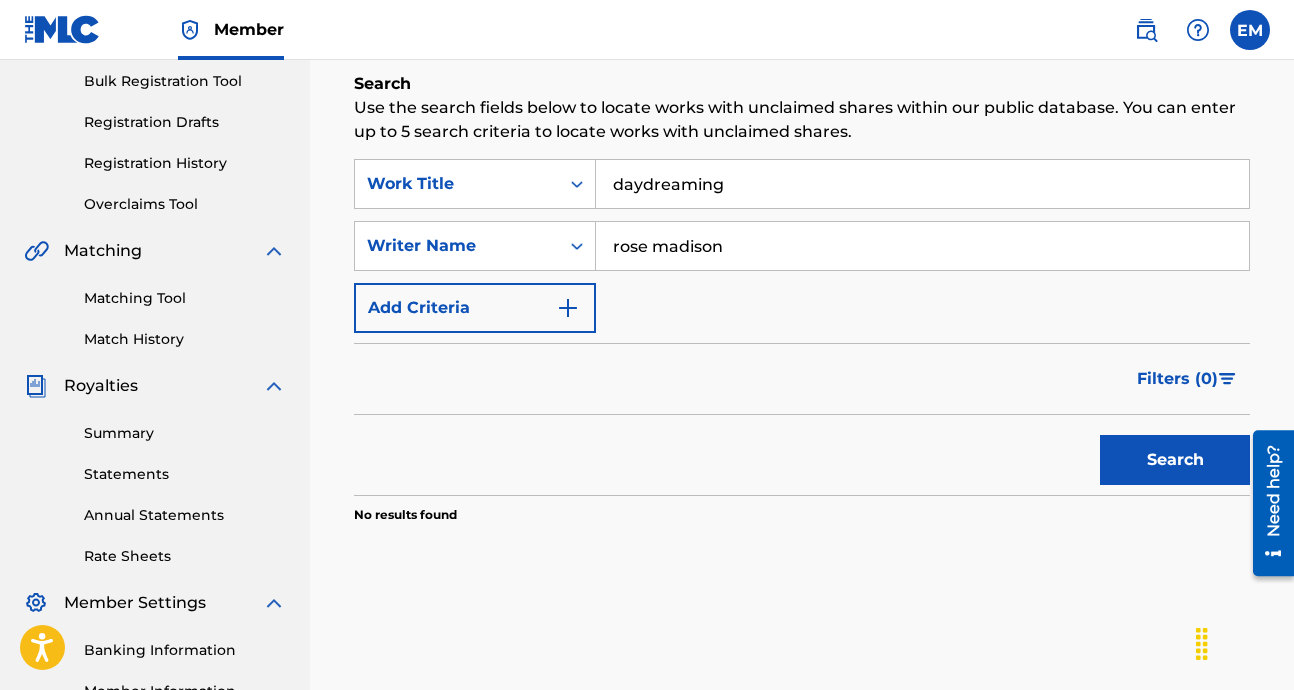 scroll, scrollTop: 326, scrollLeft: 0, axis: vertical 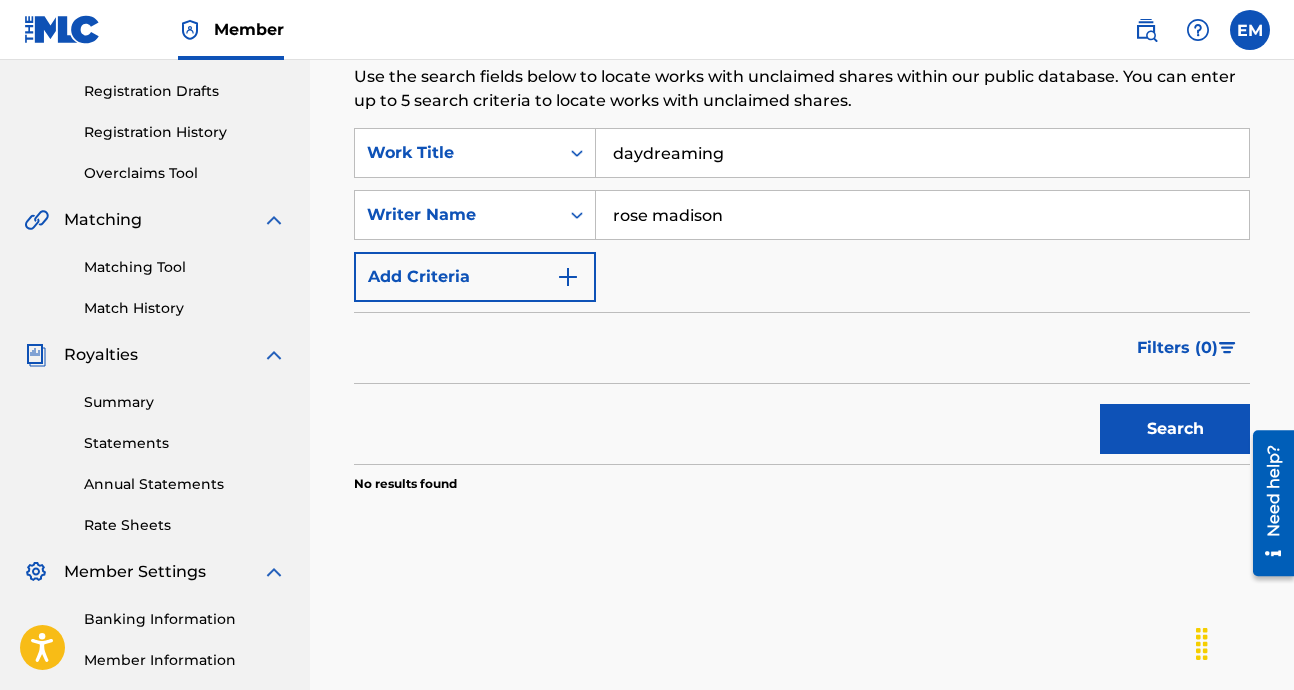 click on "daydreaming" at bounding box center (922, 153) 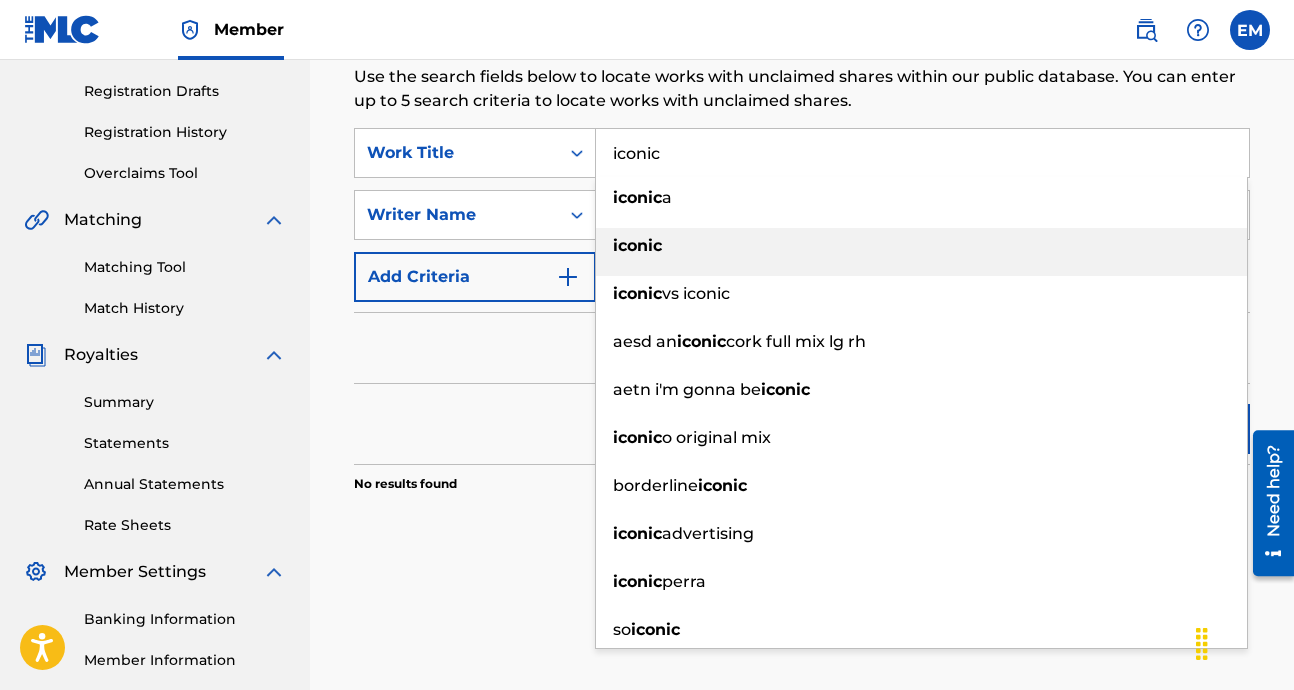 type on "iconic" 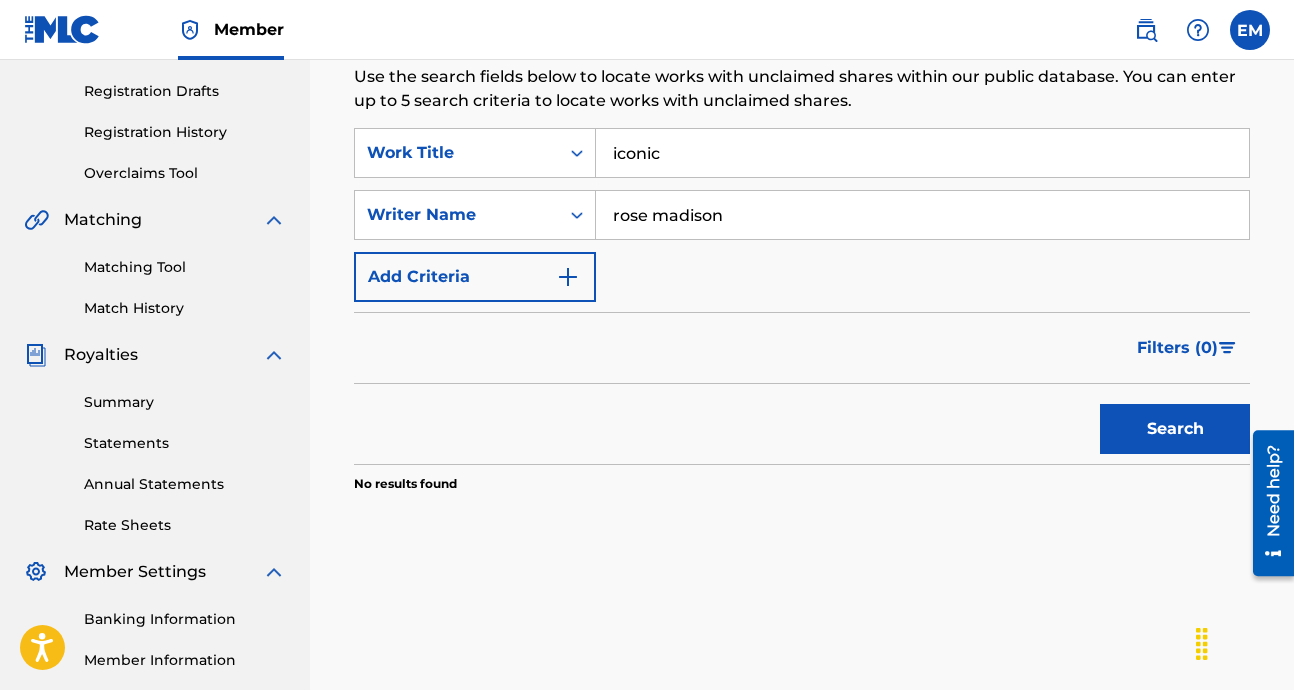 click on "Search" at bounding box center [1175, 429] 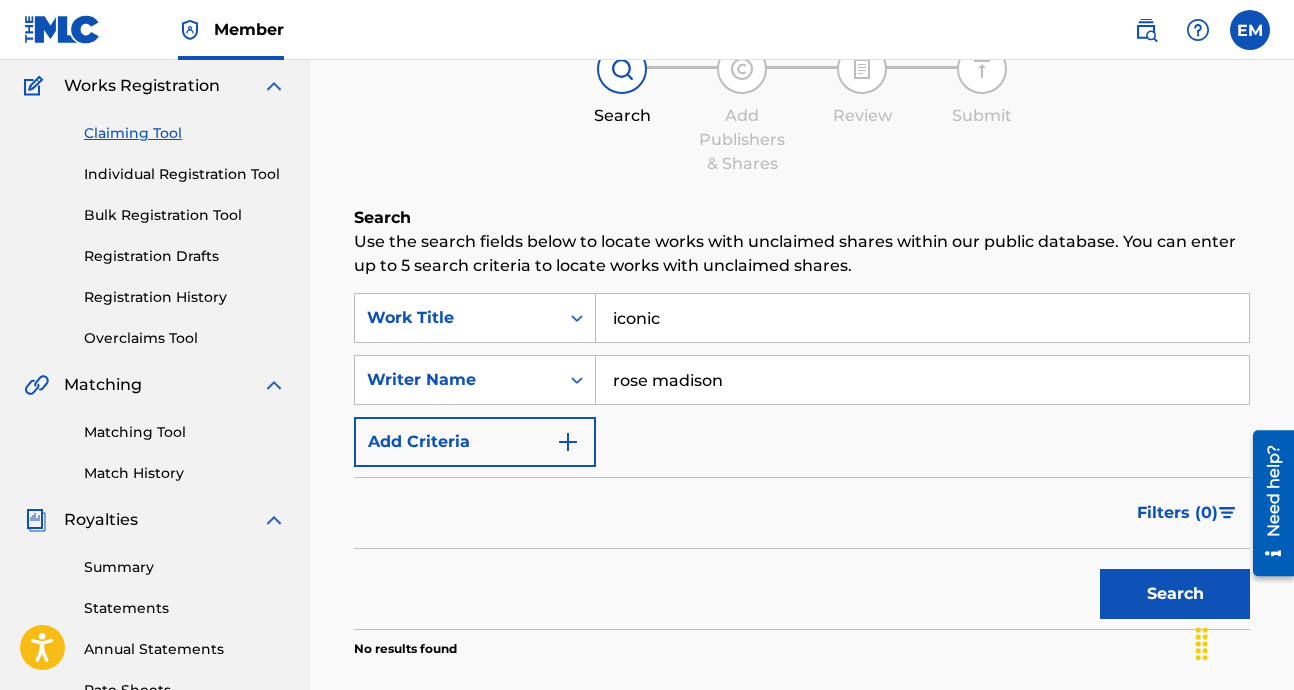 scroll, scrollTop: 185, scrollLeft: 0, axis: vertical 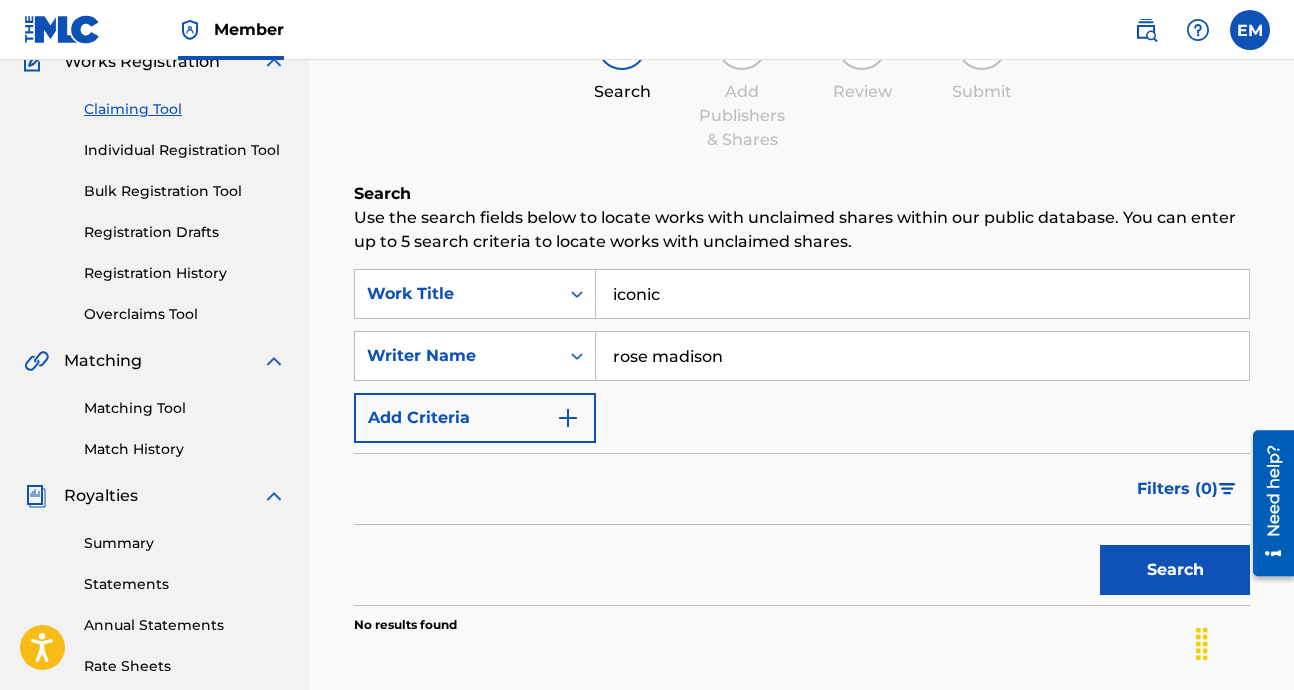 click on "Matching Tool" at bounding box center [185, 408] 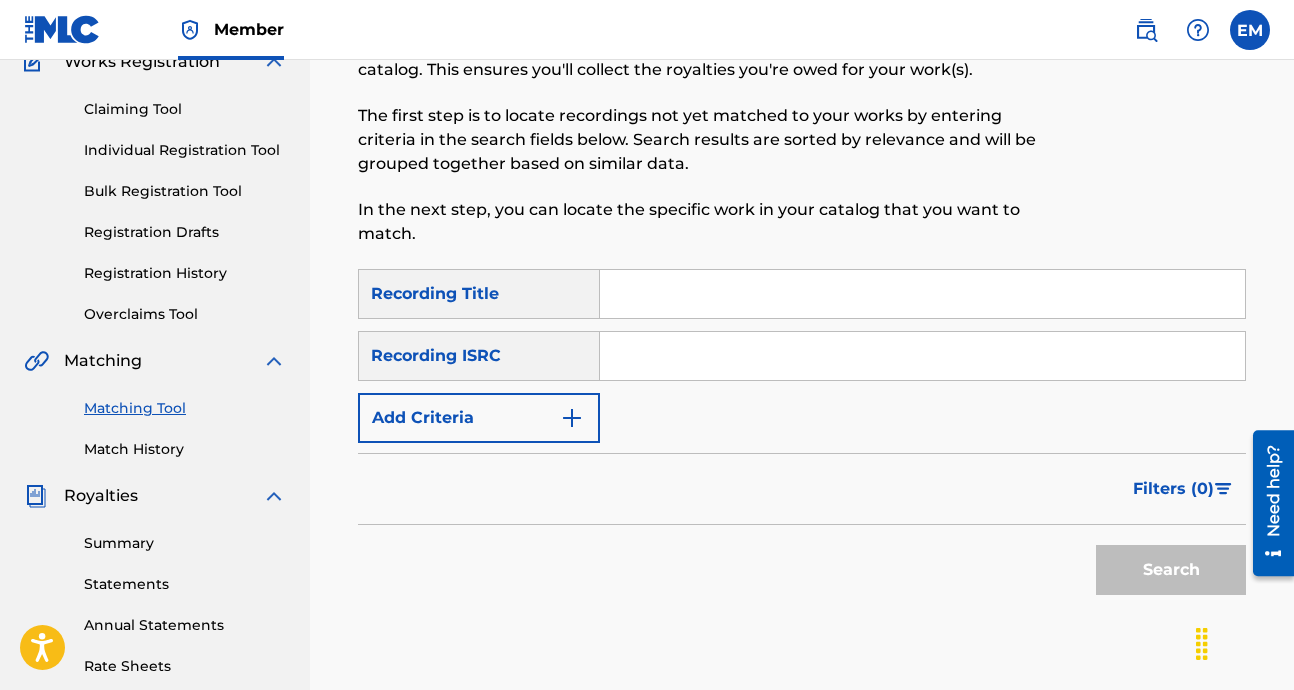 scroll, scrollTop: 0, scrollLeft: 0, axis: both 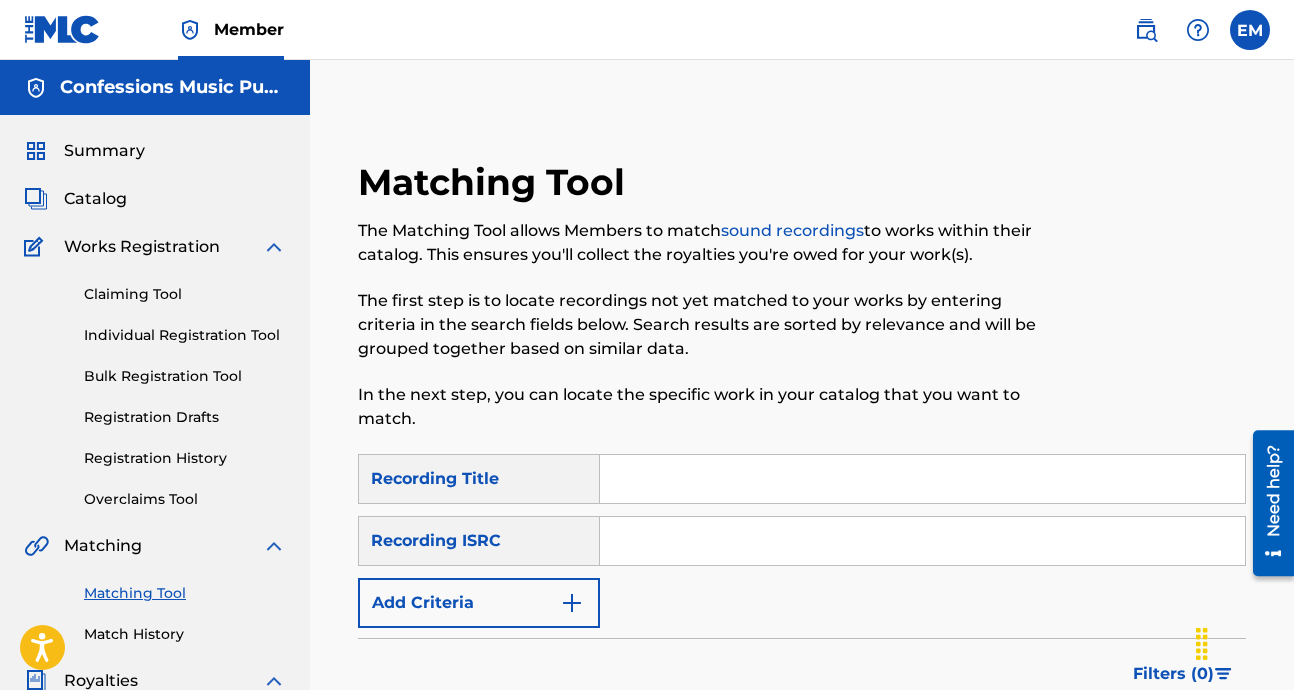 click at bounding box center [922, 479] 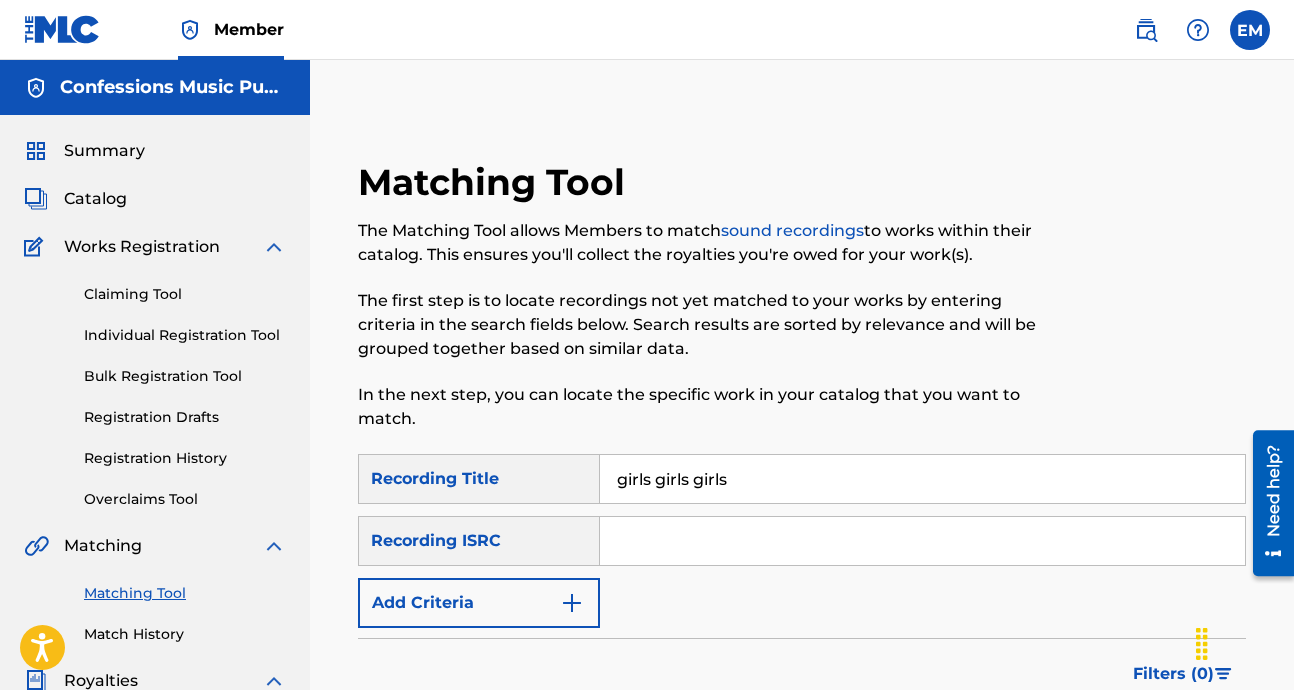 type on "girls girls girls" 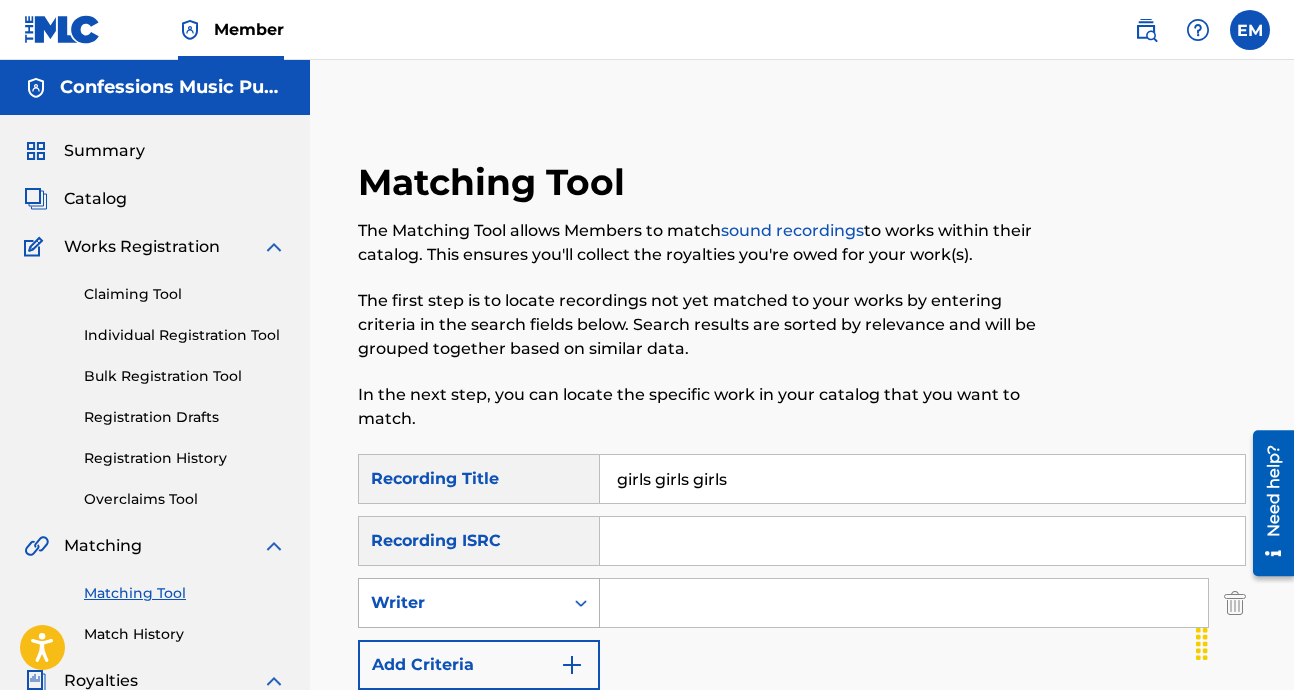 click on "Writer" at bounding box center (461, 603) 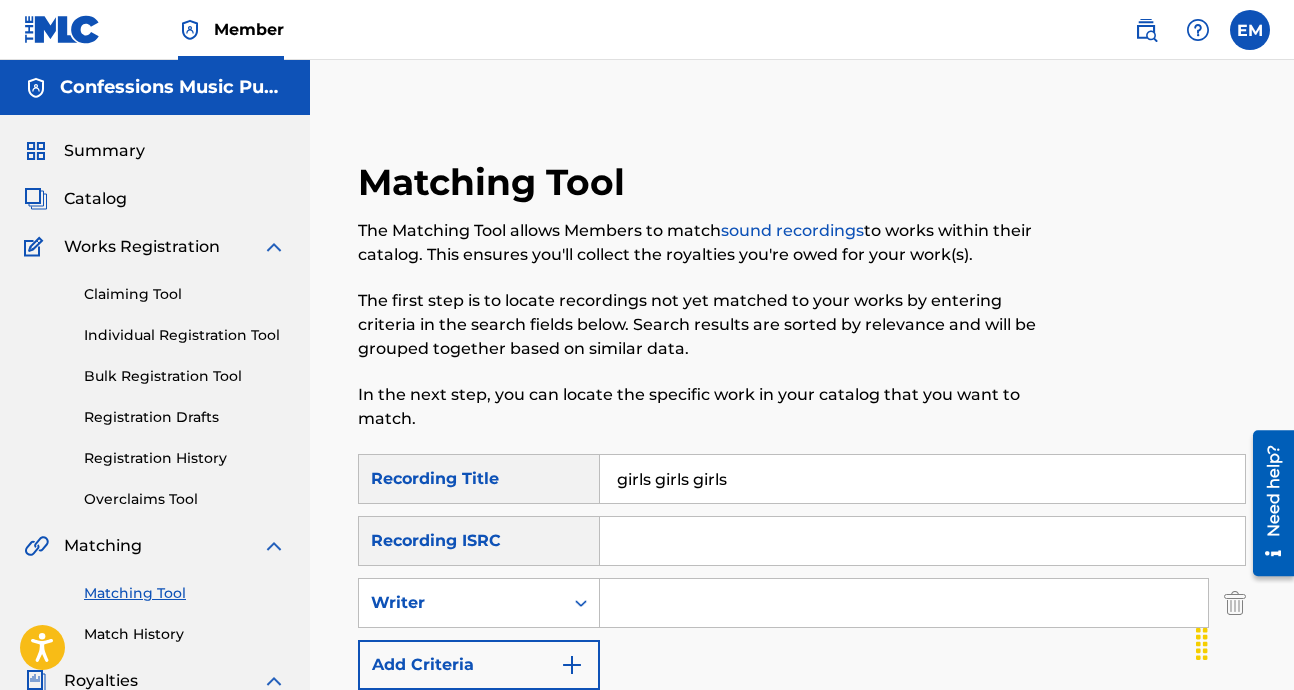 click at bounding box center (904, 603) 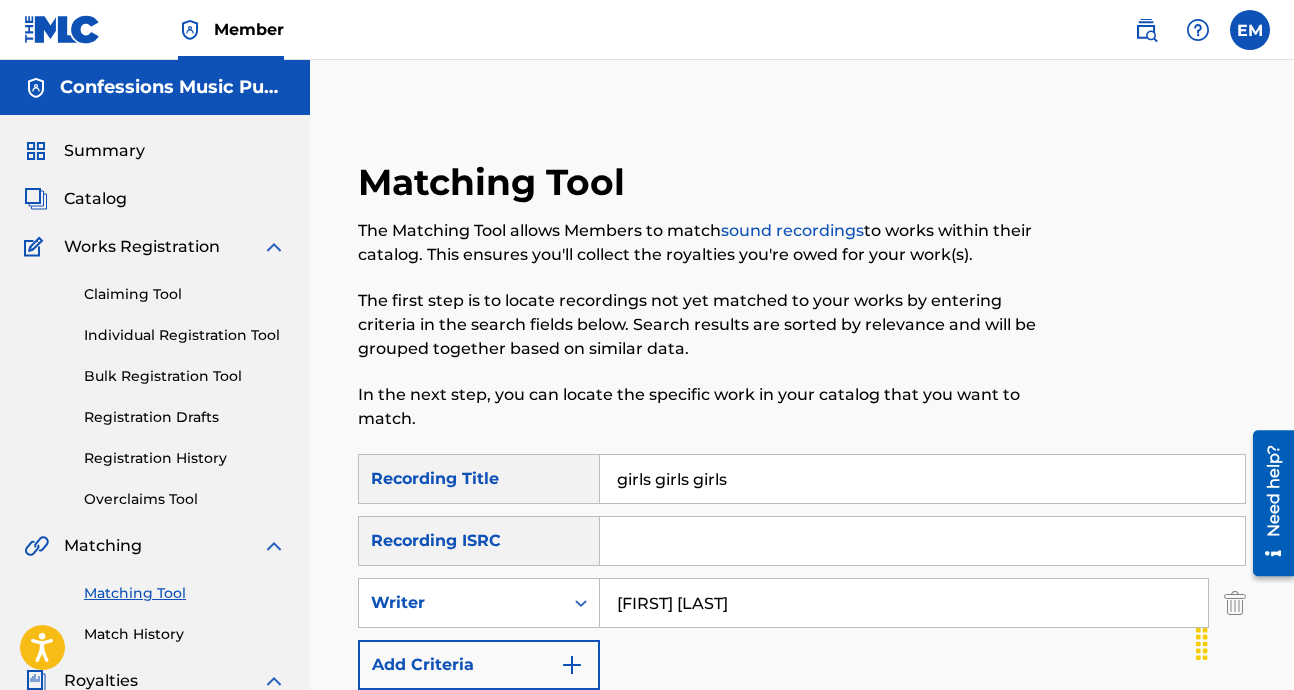 type on "[FIRST] [LAST]" 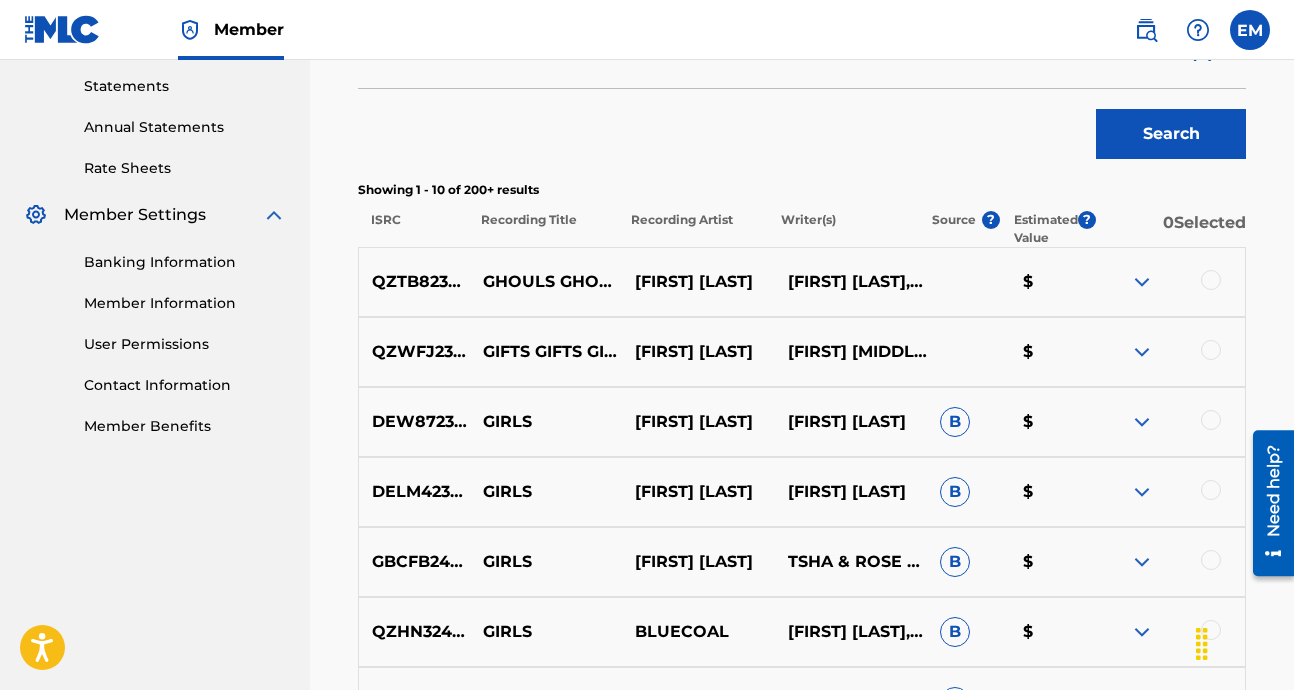 scroll, scrollTop: 687, scrollLeft: 0, axis: vertical 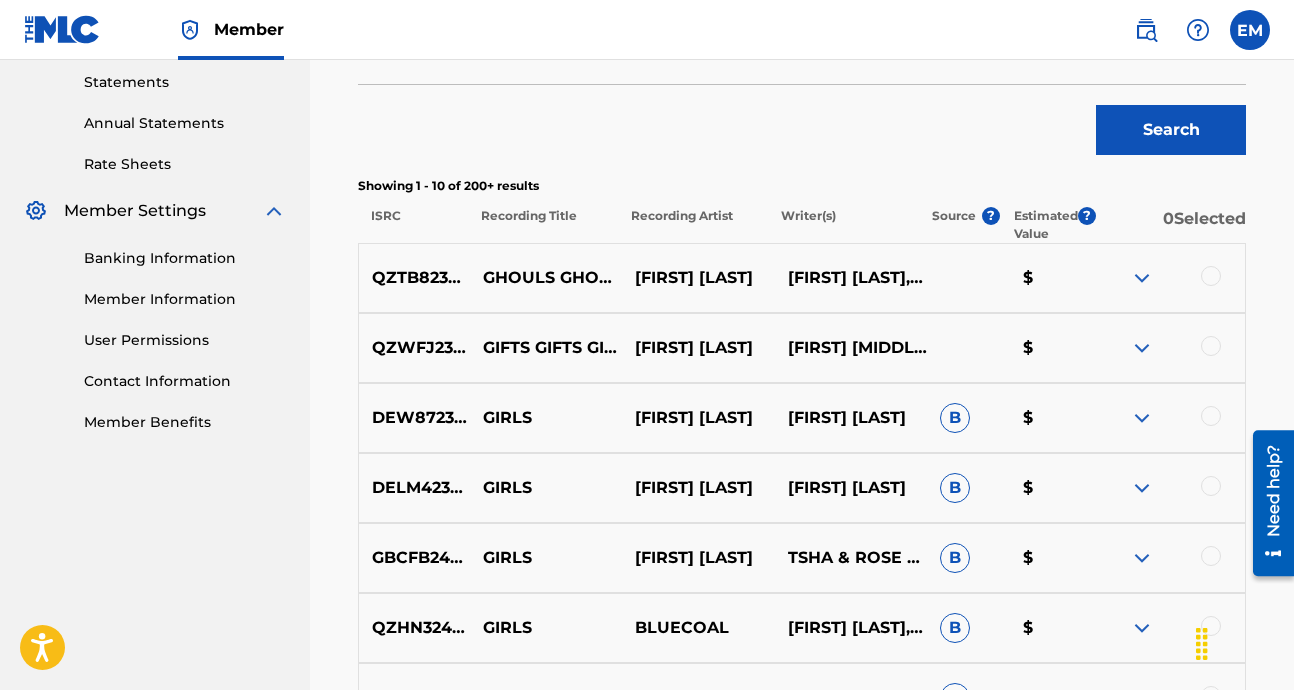 click at bounding box center [1142, 348] 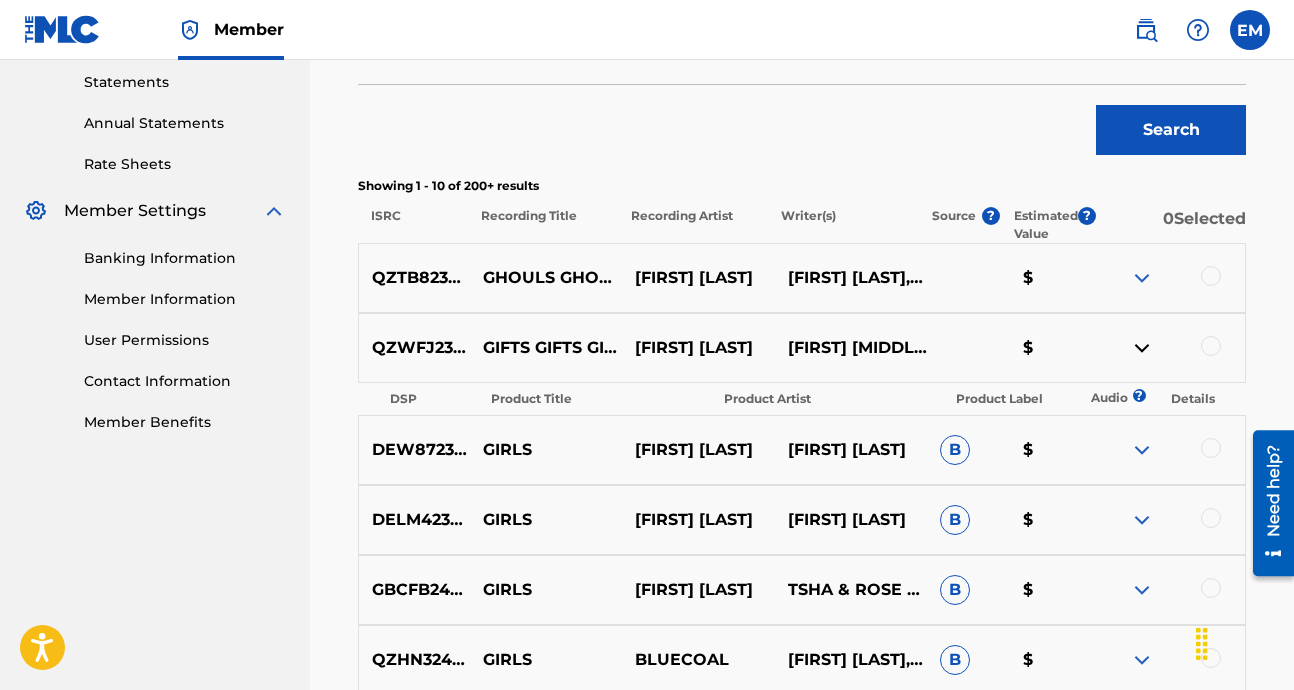 click at bounding box center (1142, 348) 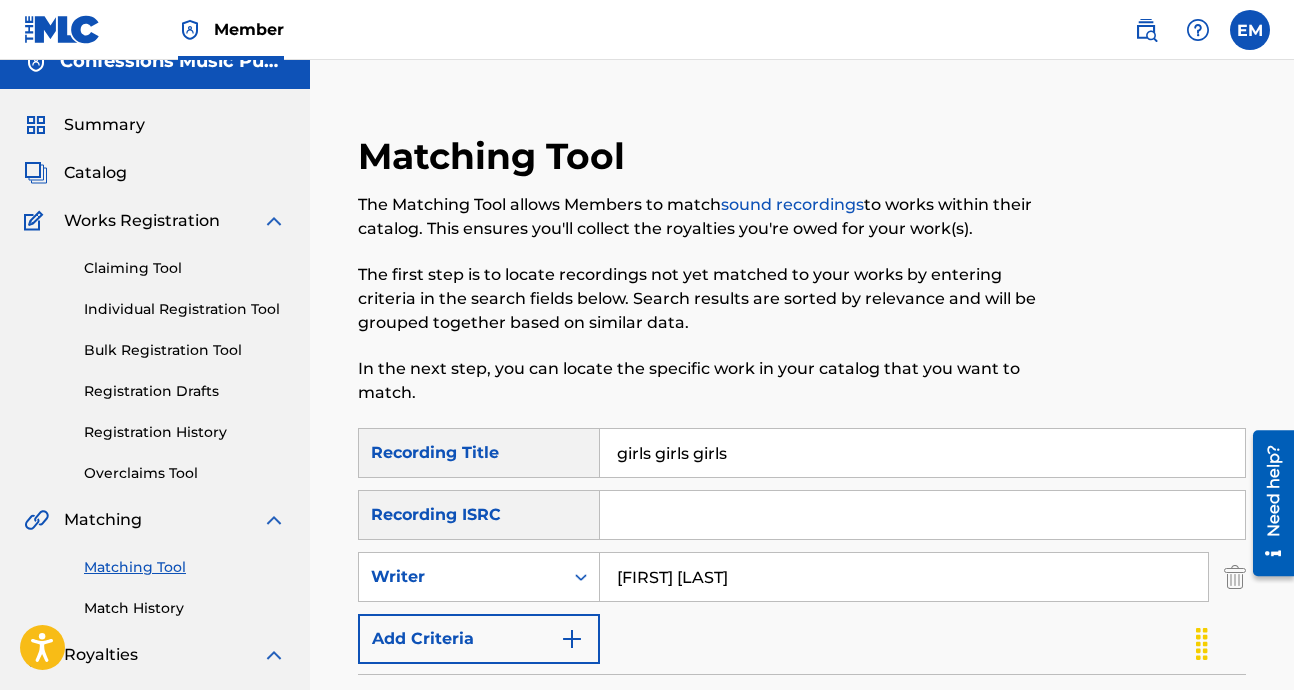 scroll, scrollTop: 0, scrollLeft: 0, axis: both 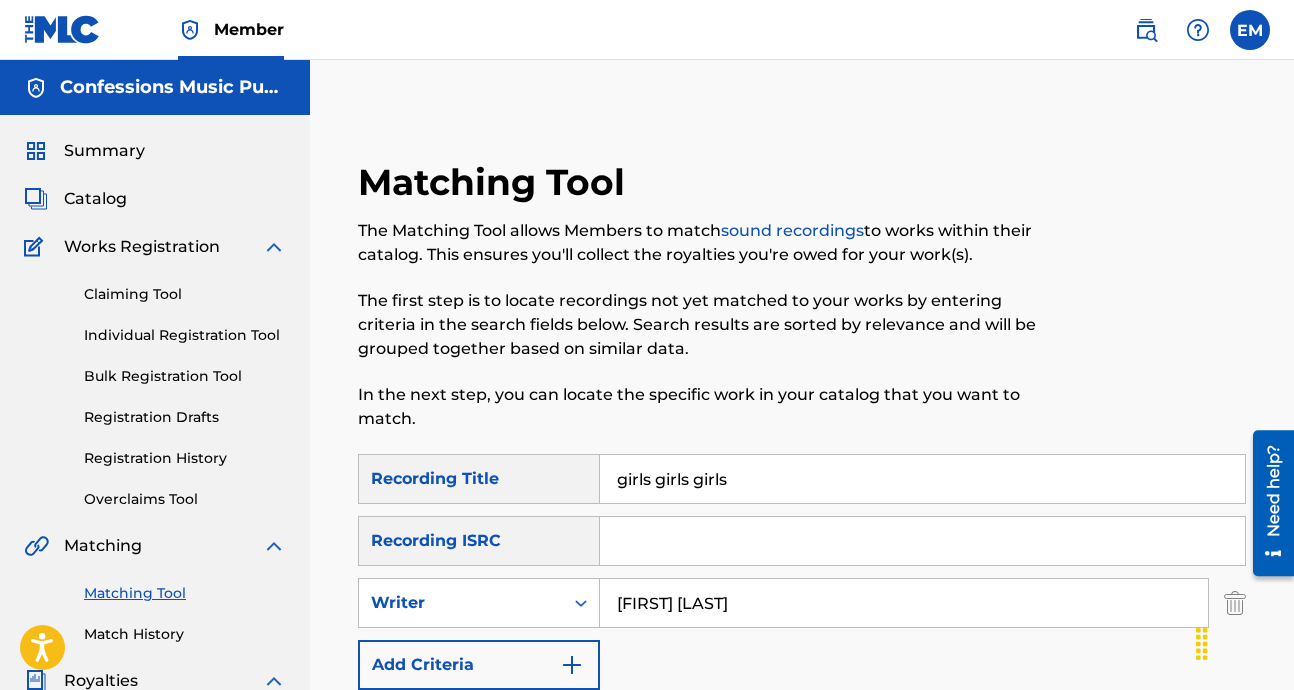 click on "Claiming Tool" at bounding box center (185, 294) 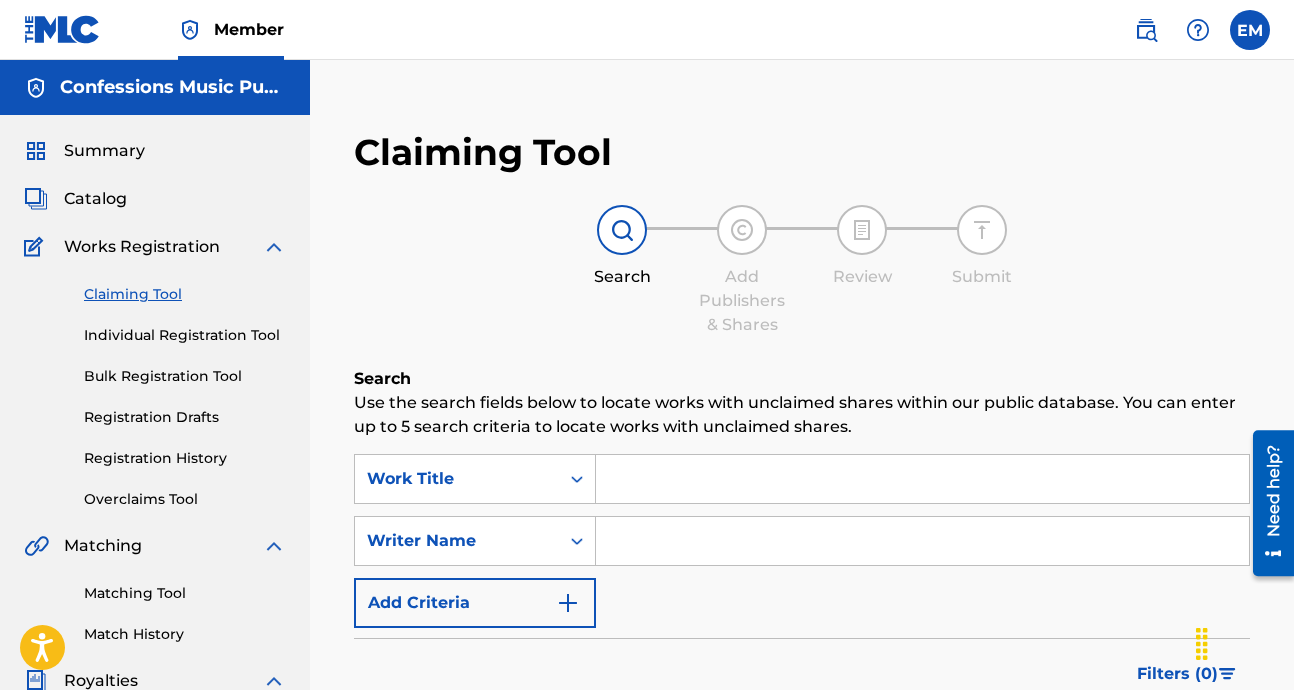 click at bounding box center (922, 479) 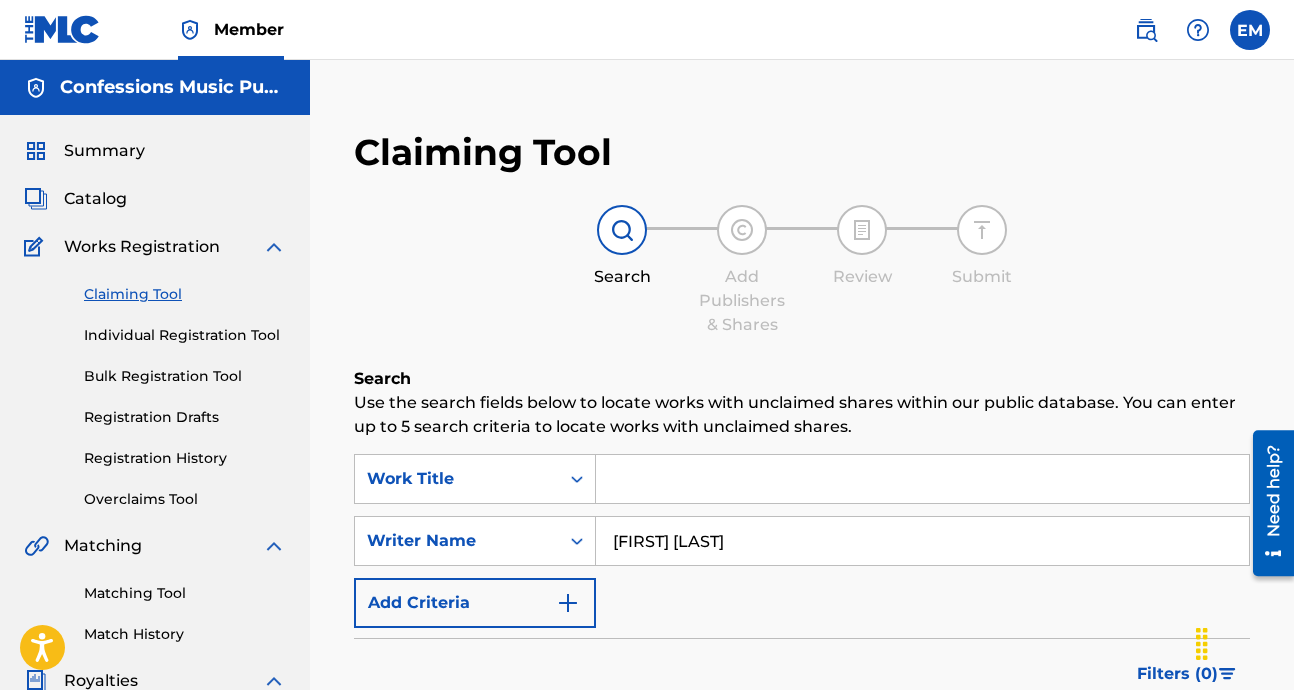 type on "[FIRST] [LAST]" 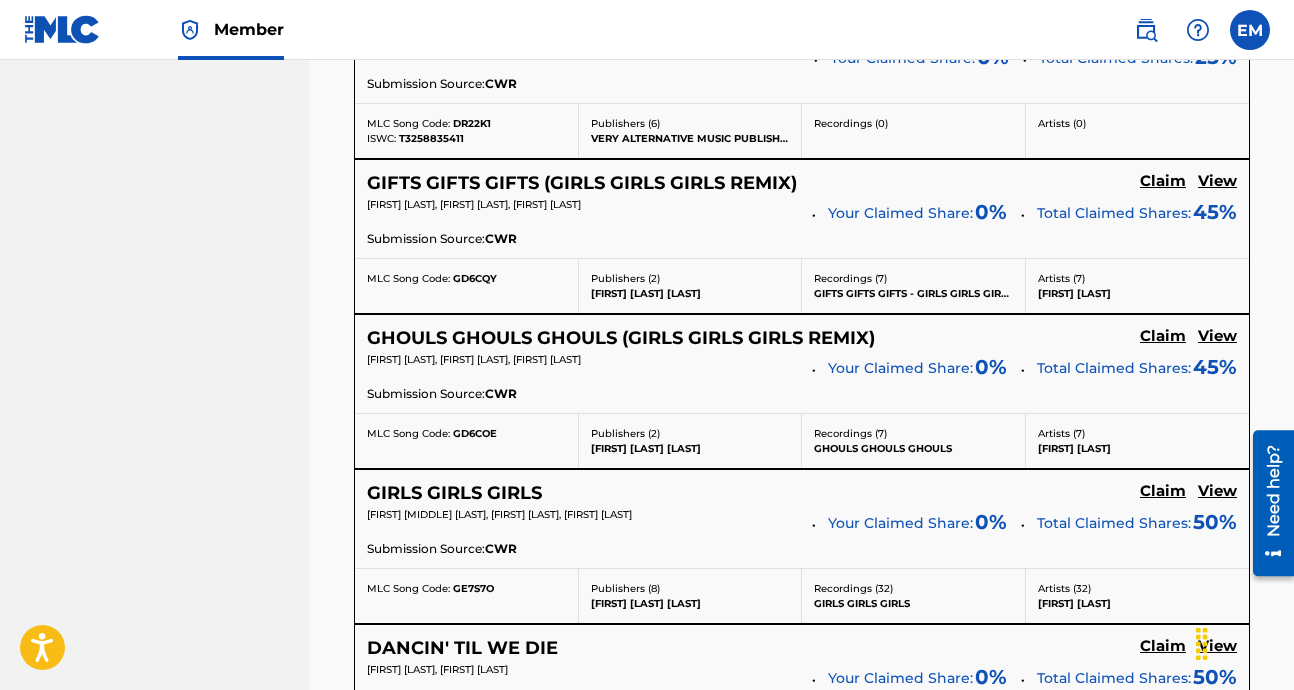 scroll, scrollTop: 1284, scrollLeft: 0, axis: vertical 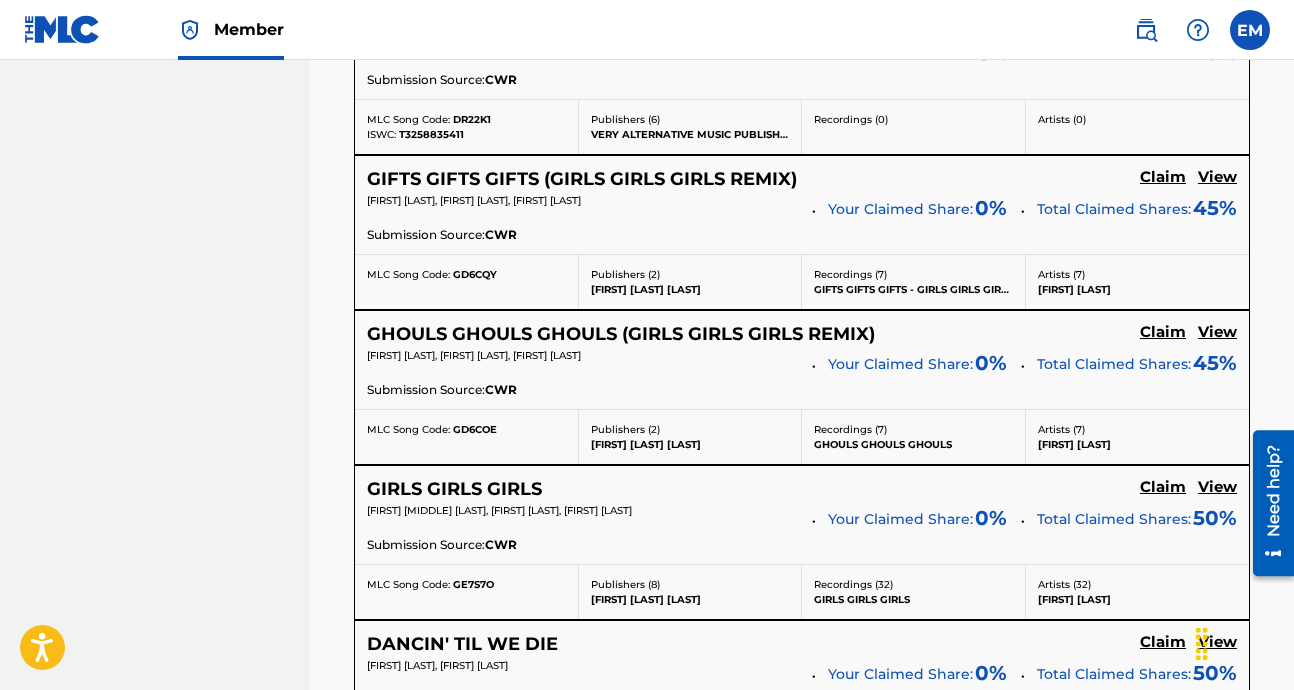 click on "View" at bounding box center [1217, 332] 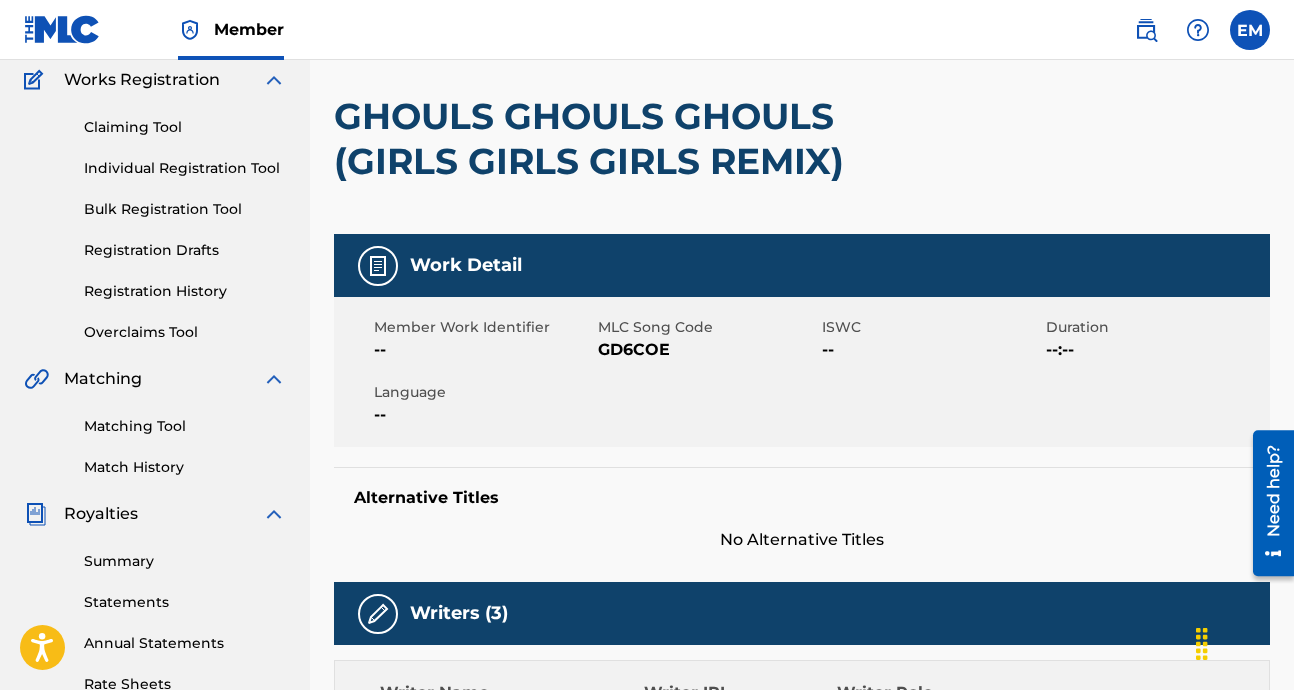 scroll, scrollTop: 0, scrollLeft: 0, axis: both 